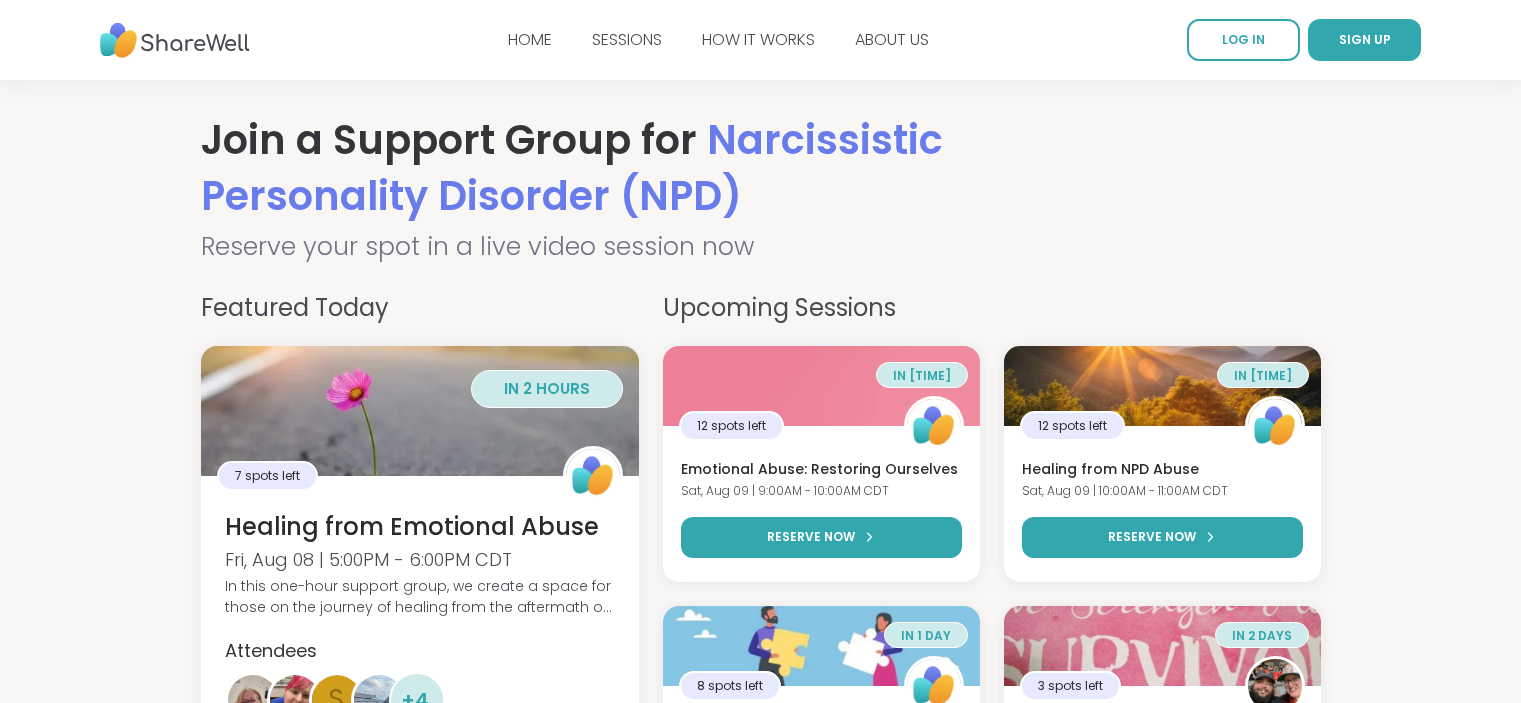 scroll, scrollTop: 189, scrollLeft: 0, axis: vertical 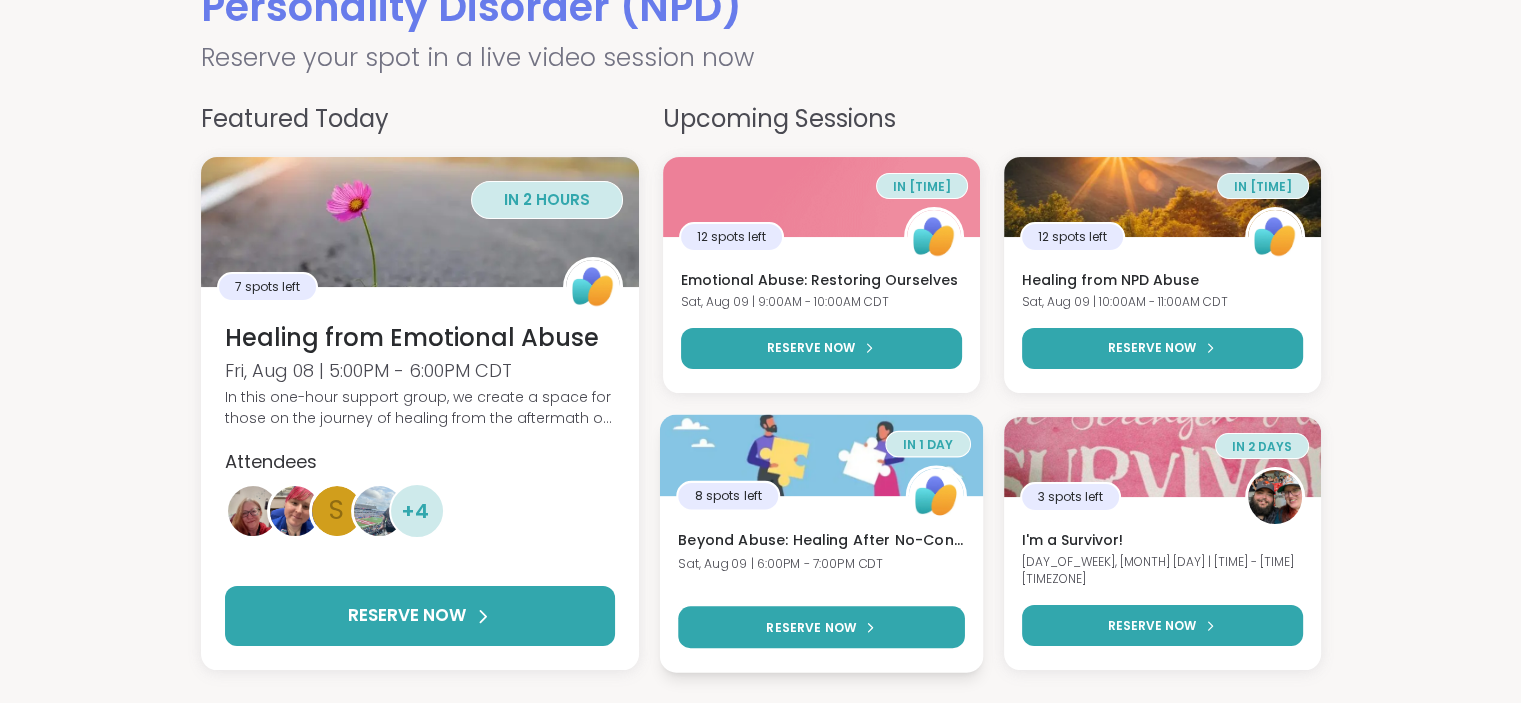 click on "Beyond Abuse: Healing After No-Contact" at bounding box center [821, 541] 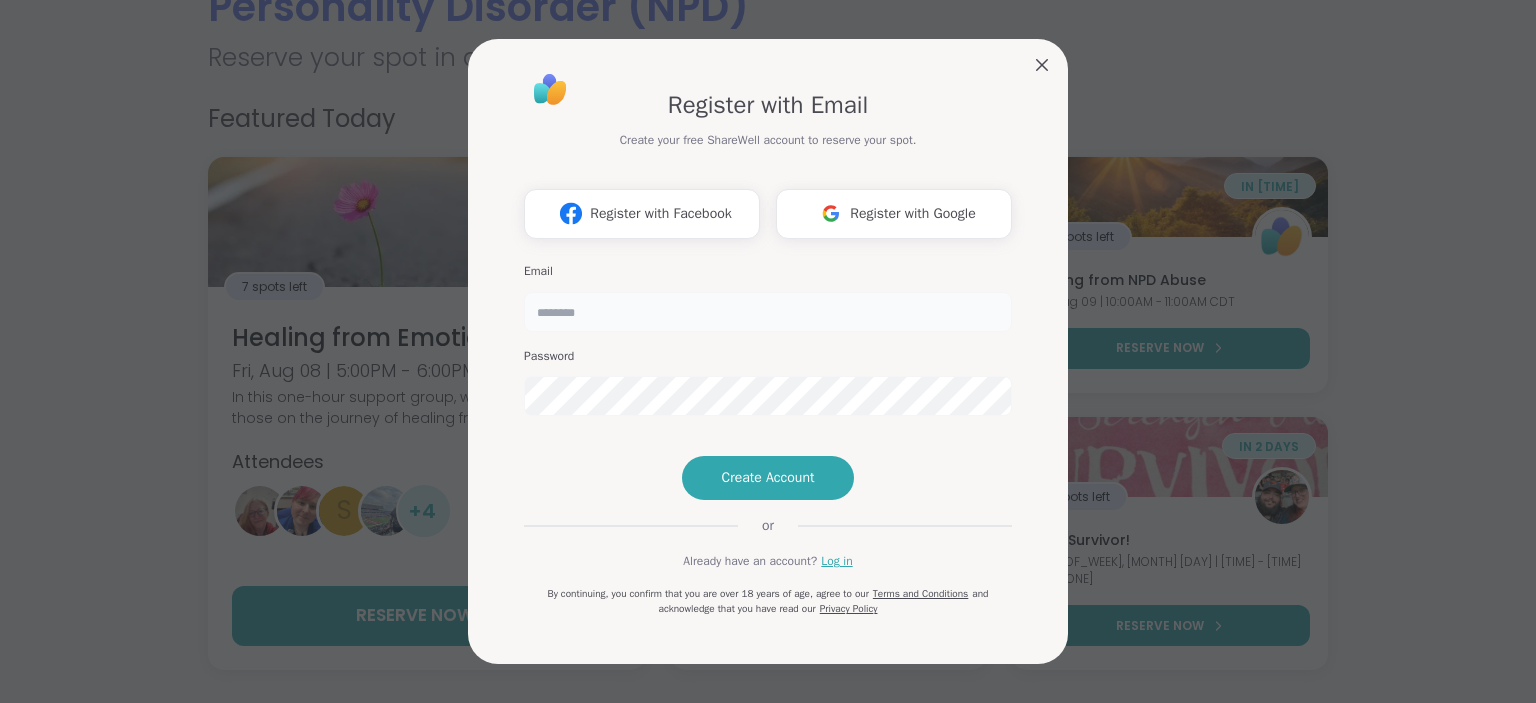 click at bounding box center [768, 312] 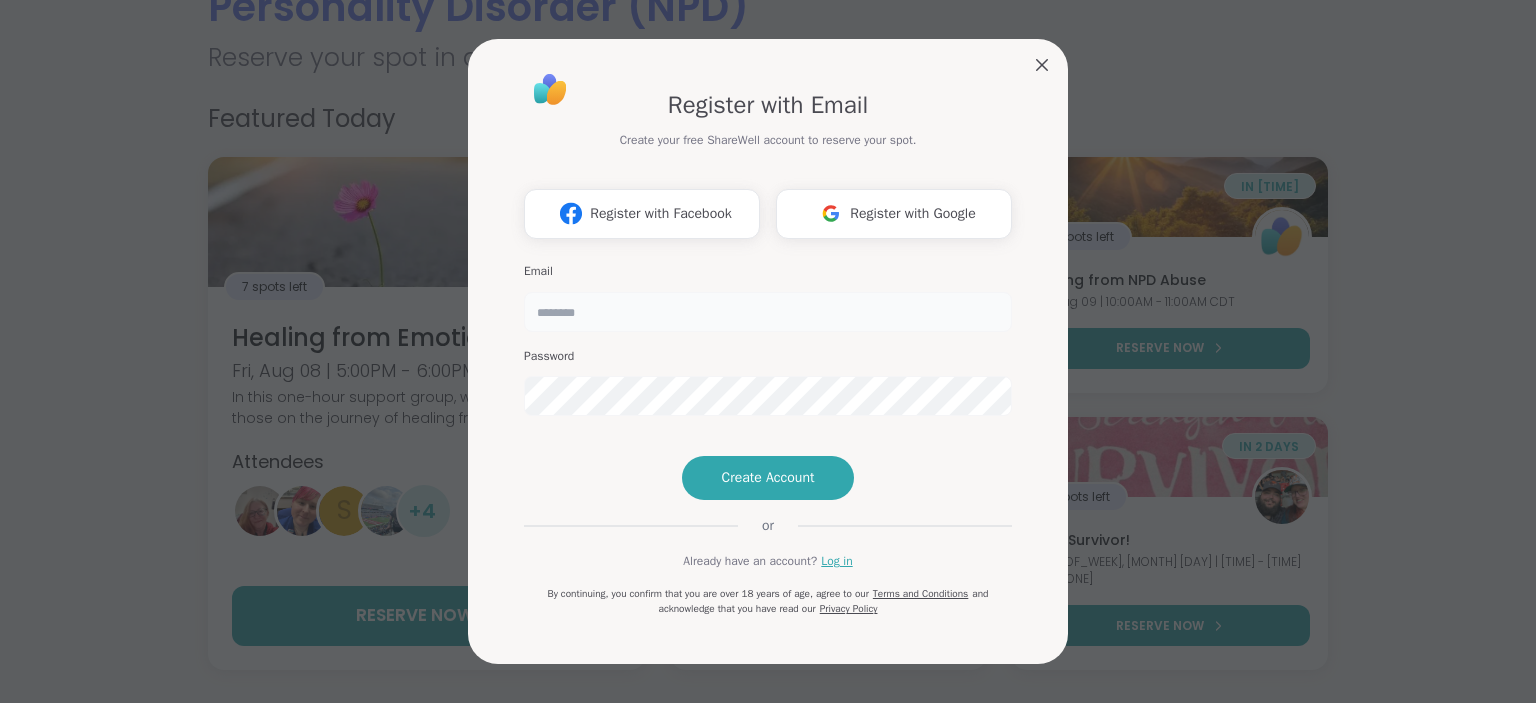 type on "**********" 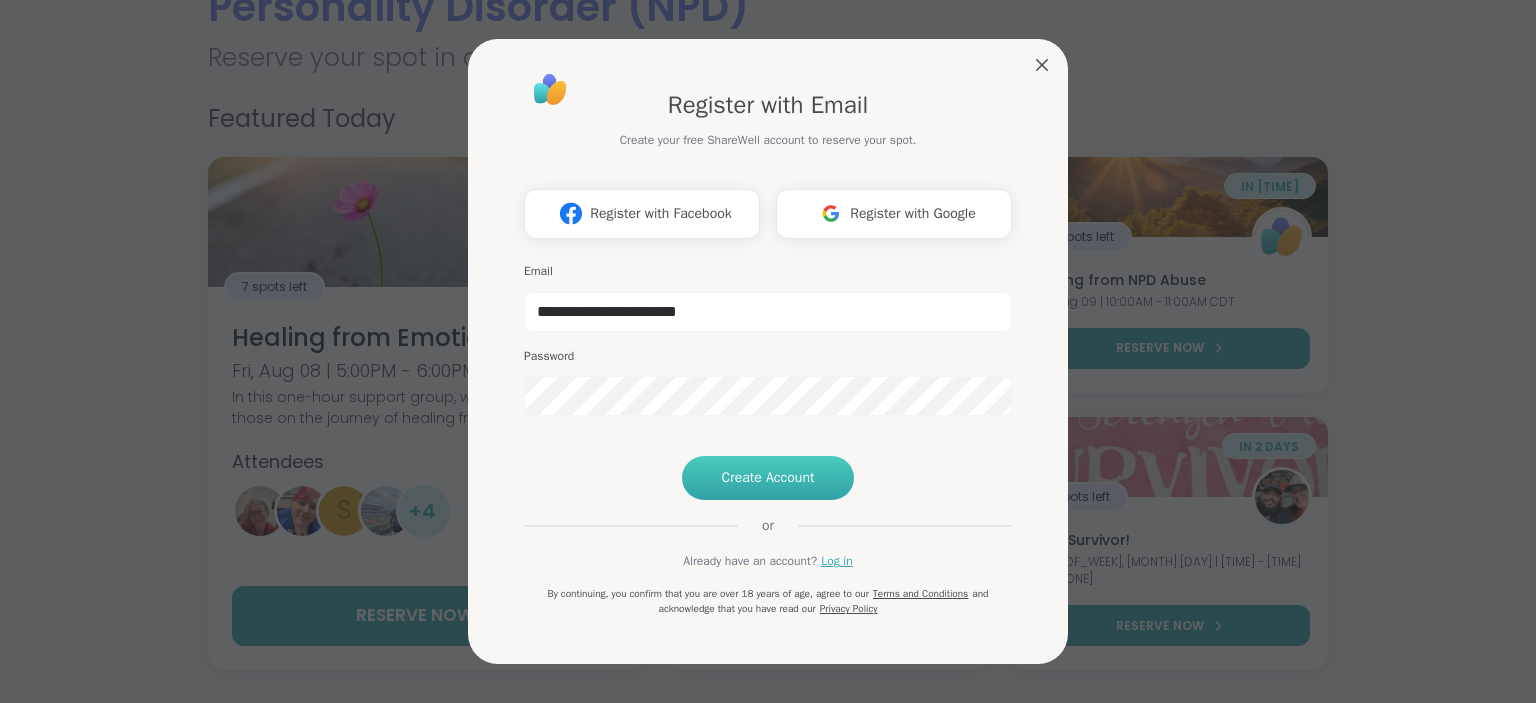 click on "Create Account" at bounding box center [768, 478] 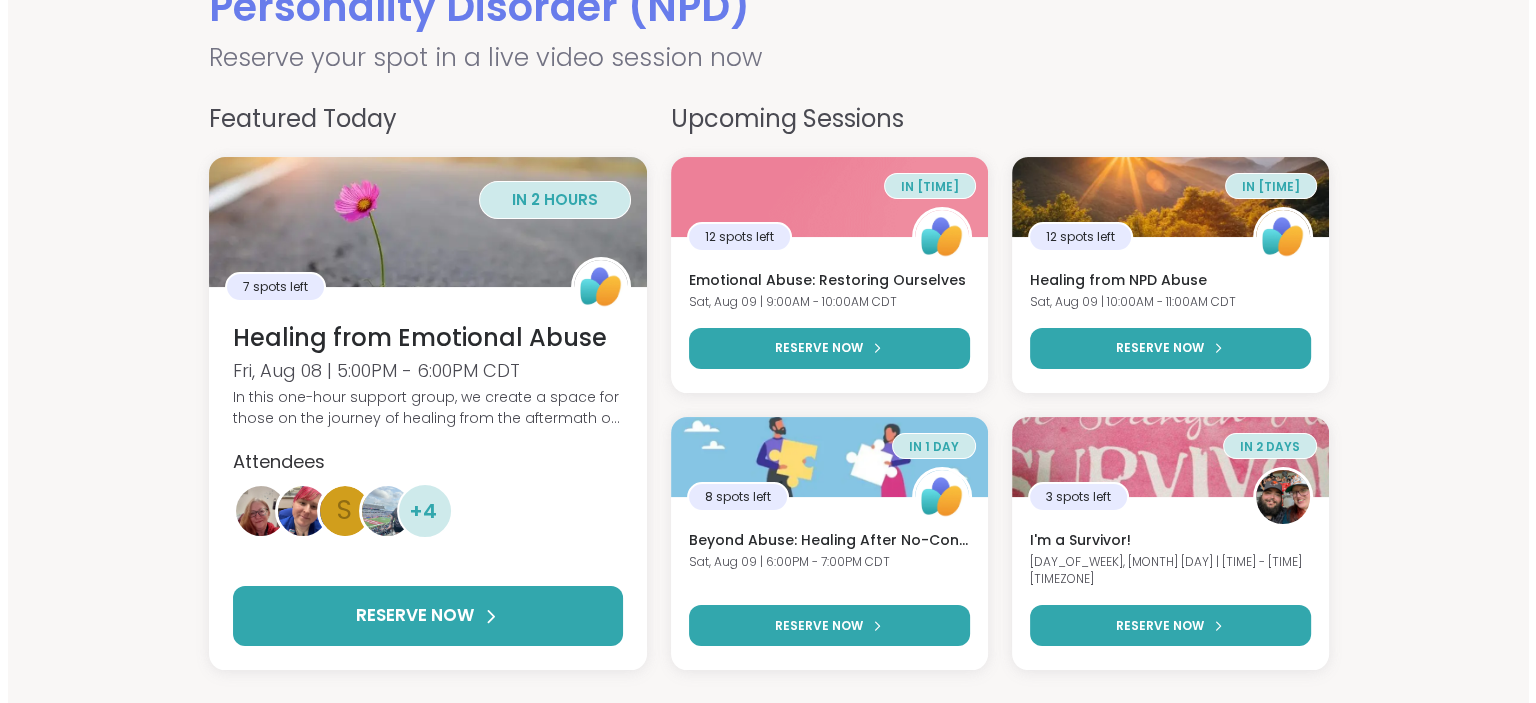 scroll, scrollTop: 0, scrollLeft: 0, axis: both 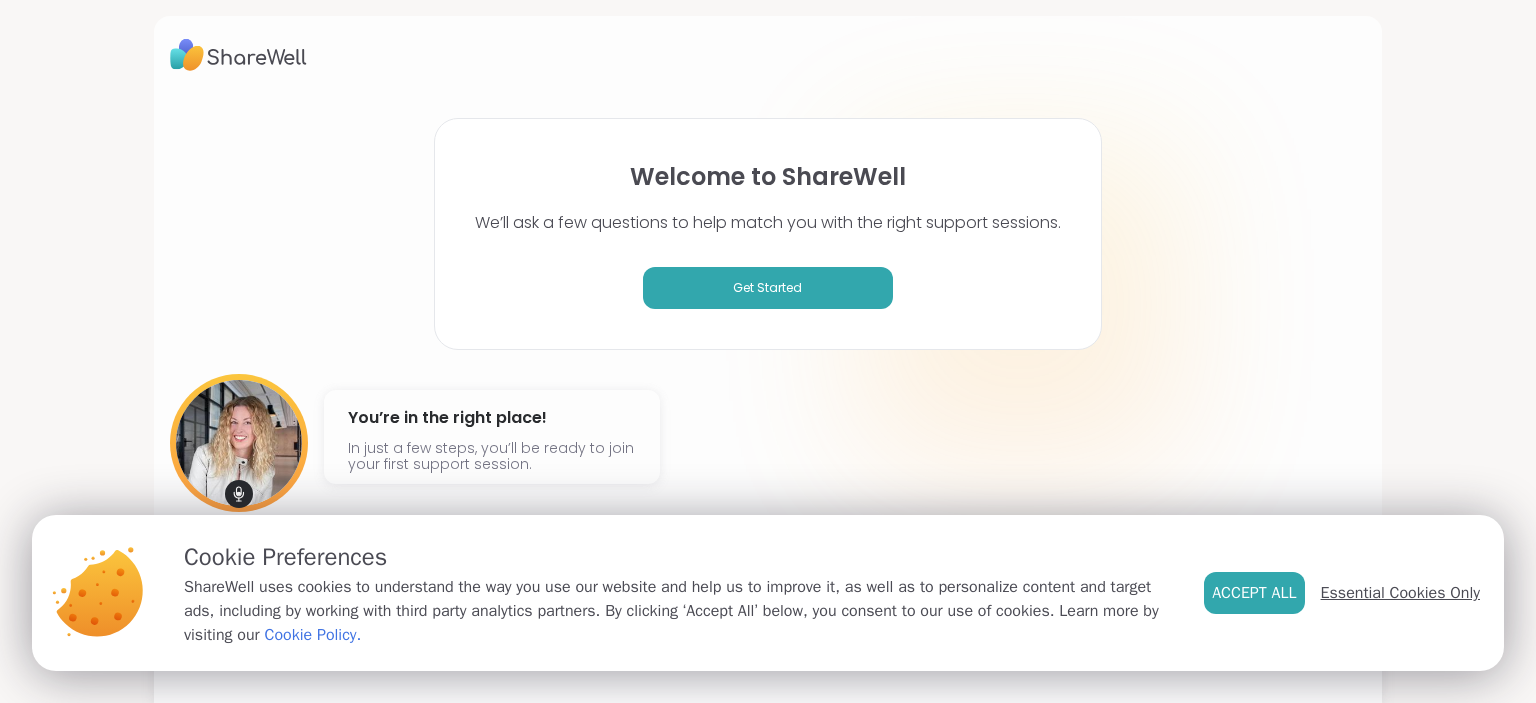 click on "Essential Cookies Only" at bounding box center (1400, 593) 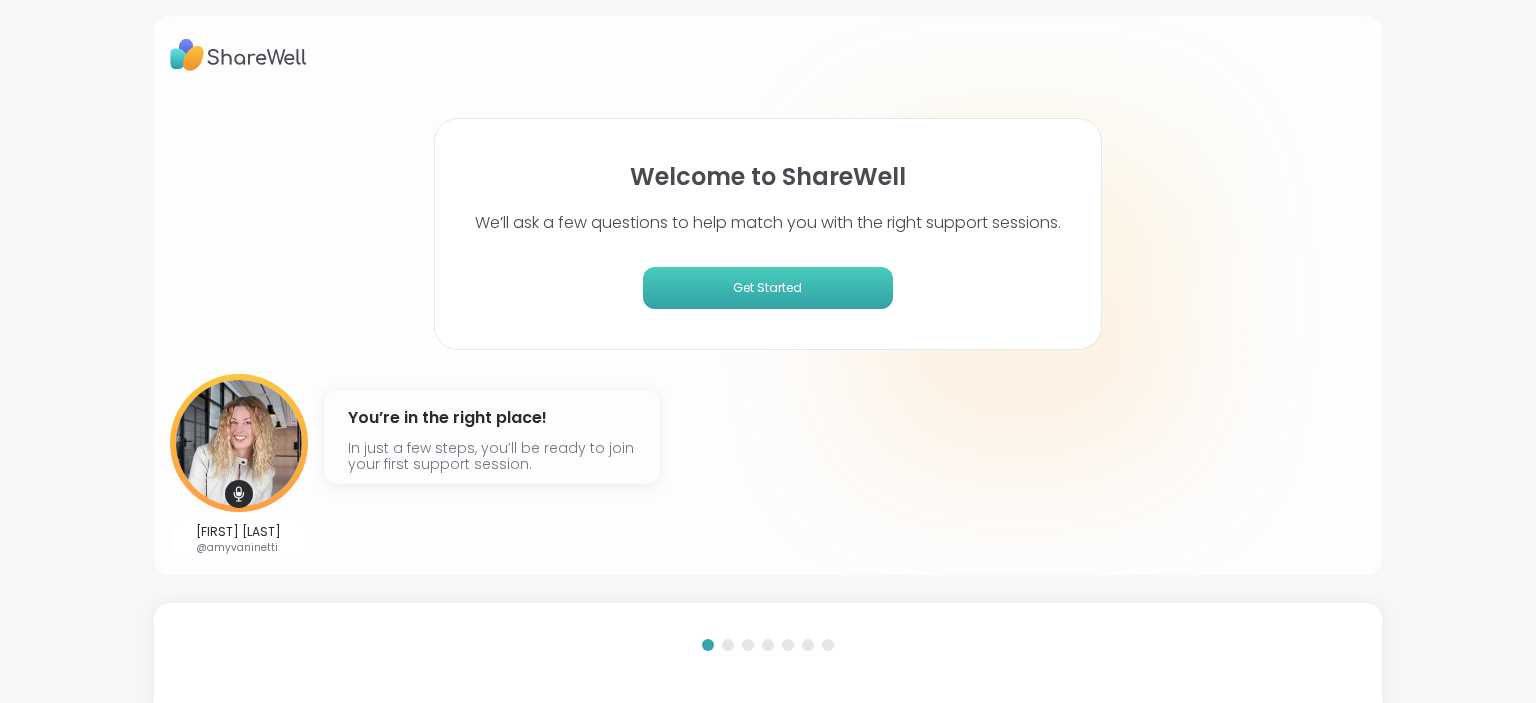 click on "Get Started" at bounding box center [768, 288] 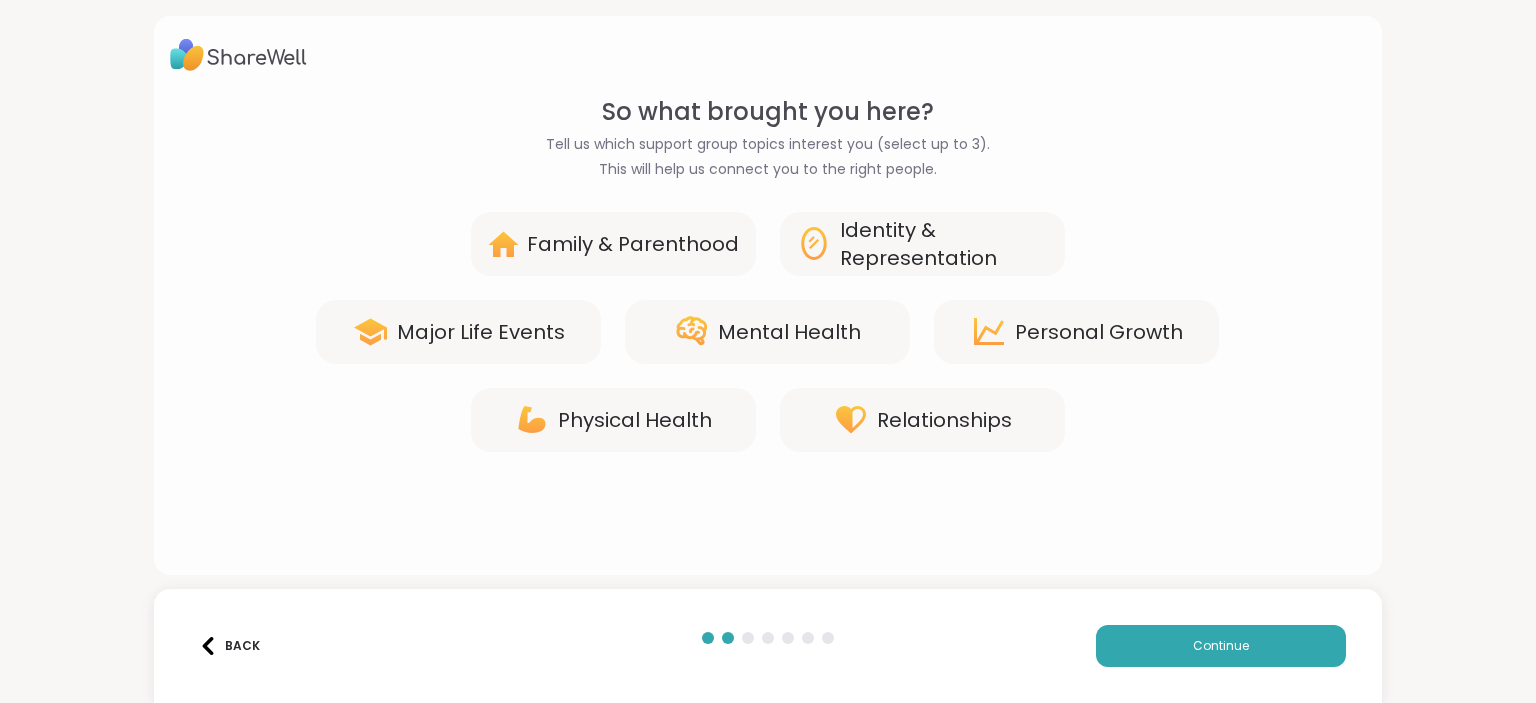 click on "Family & Parenthood" at bounding box center [633, 244] 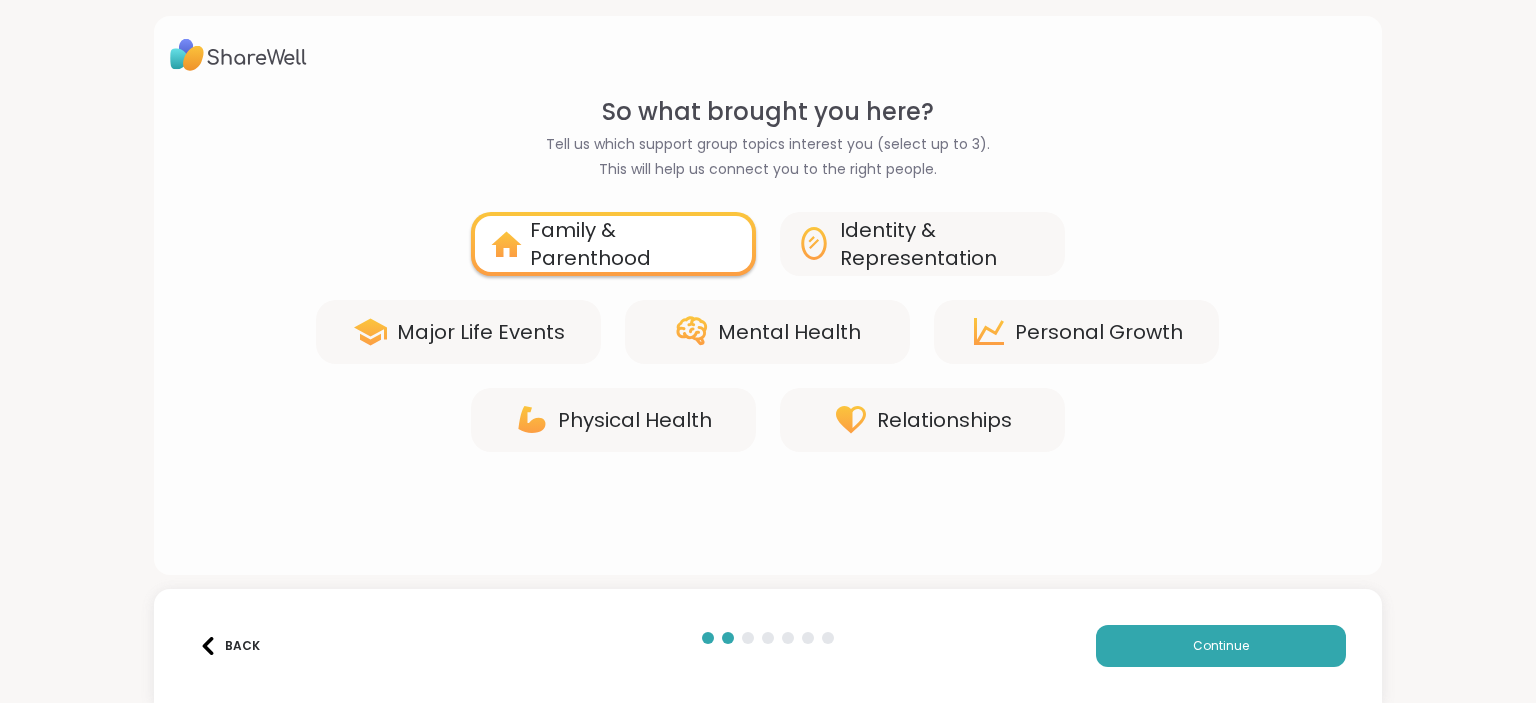 click on "Mental Health" at bounding box center (789, 332) 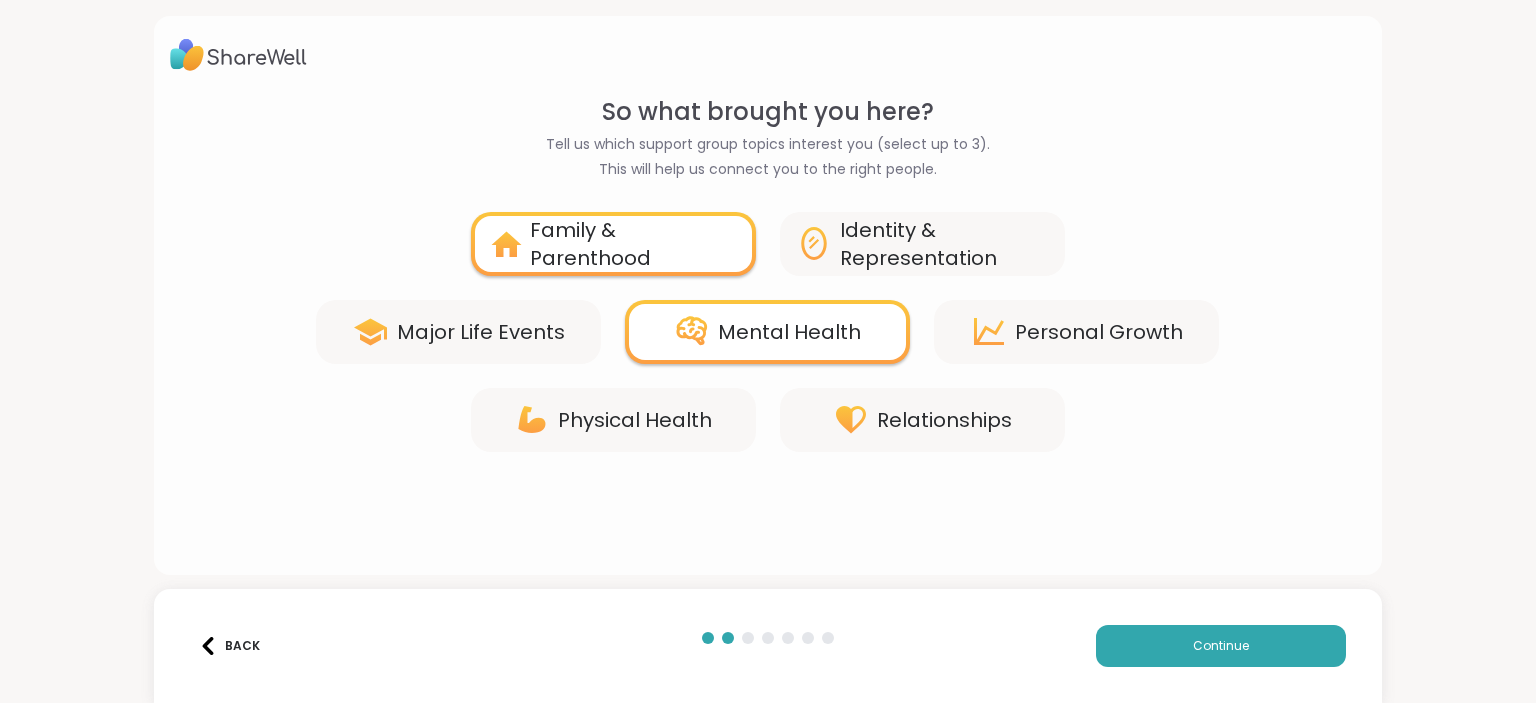 click on "Relationships" at bounding box center [922, 420] 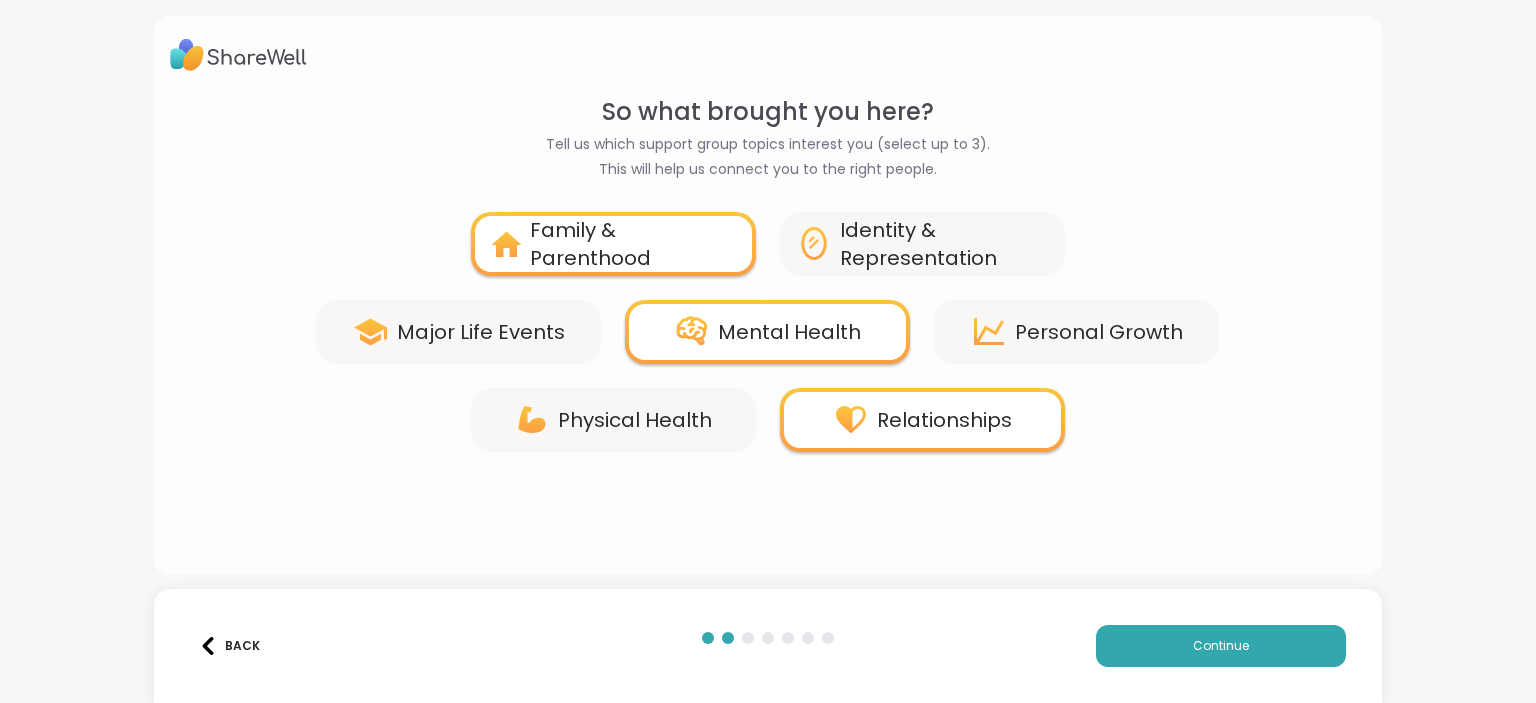 click on "Relationships" at bounding box center (944, 420) 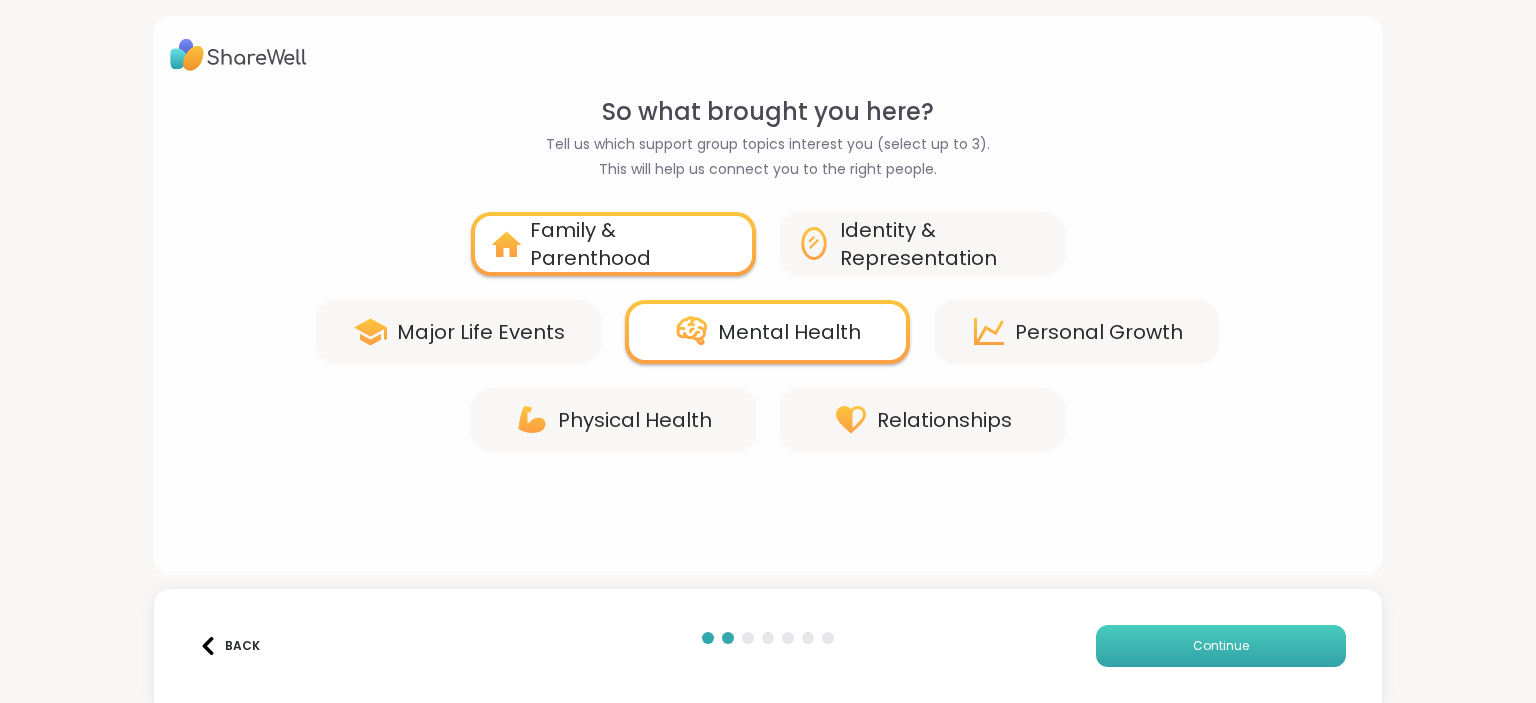 click on "Continue" at bounding box center [1221, 646] 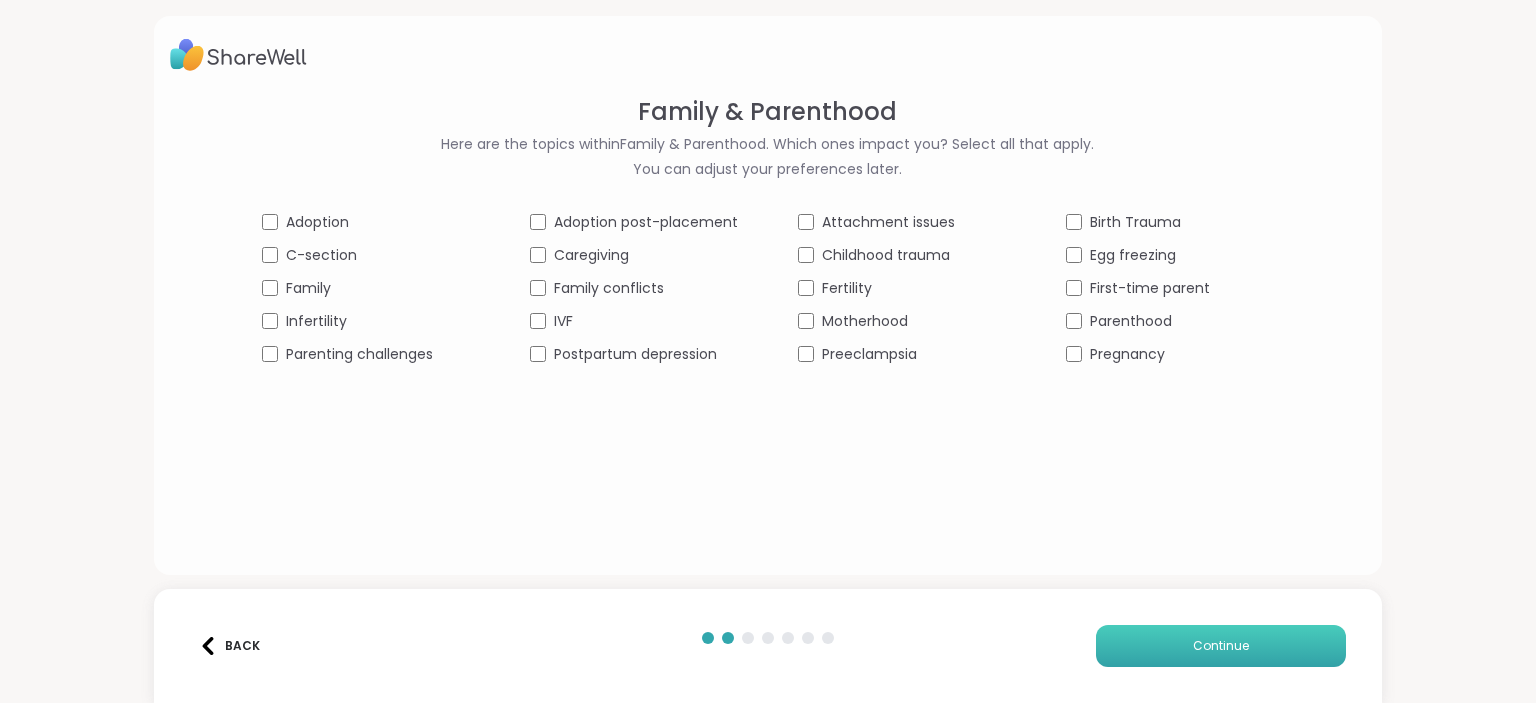 click on "Continue" at bounding box center (1221, 646) 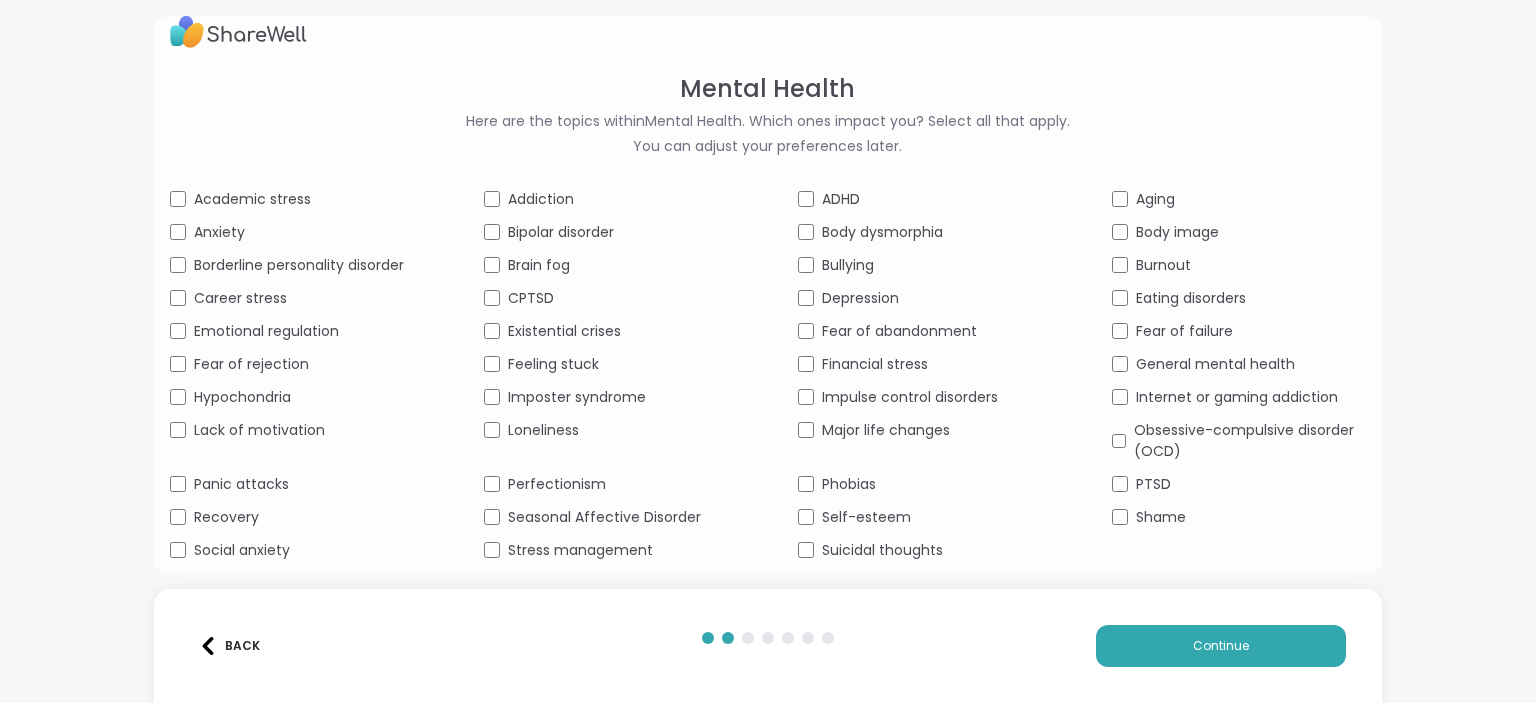 scroll, scrollTop: 24, scrollLeft: 0, axis: vertical 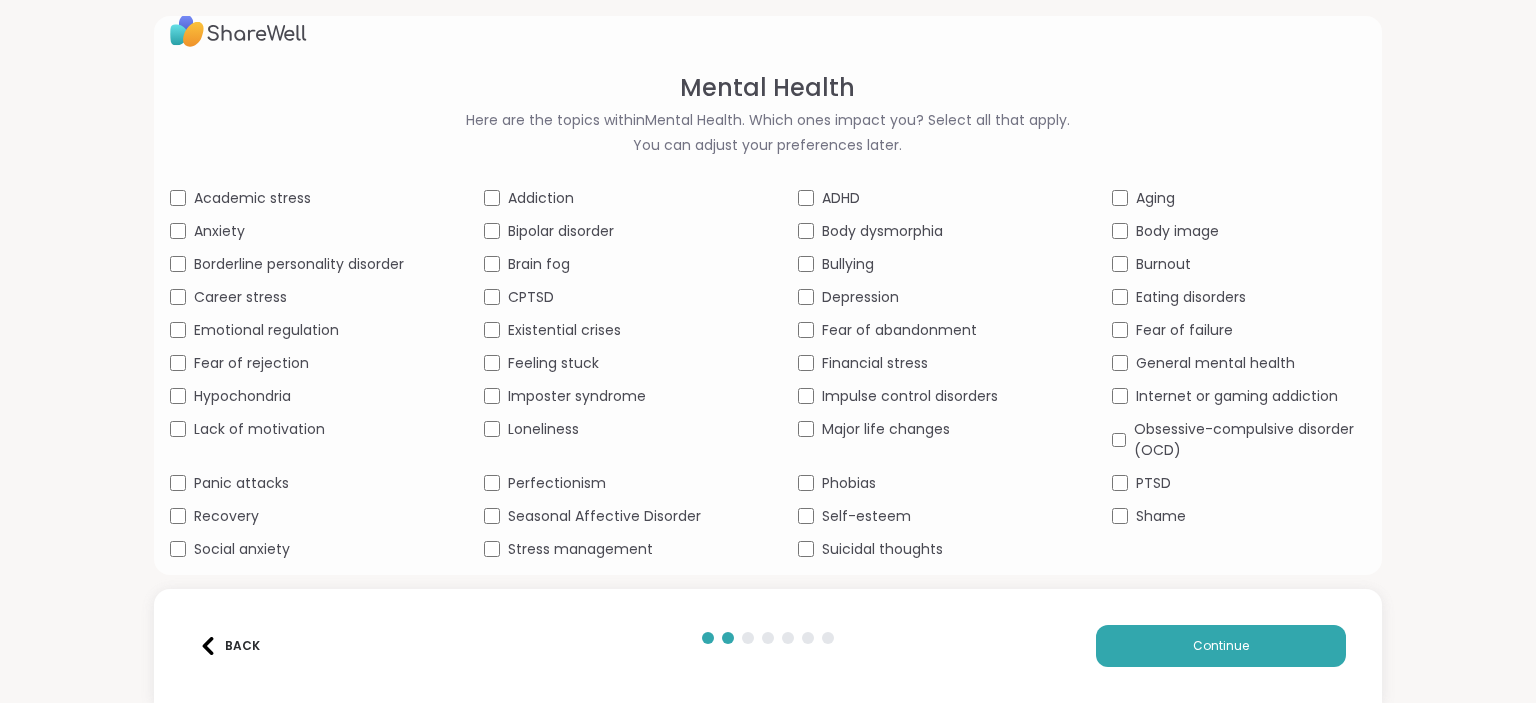 click on "Academic stress Addiction ADHD Aging Anxiety Bipolar disorder Body dysmorphia Body image Borderline personality disorder Brain fog Bullying Burnout Career stress CPTSD Depression Eating disorders Emotional regulation Existential crises Fear of abandonment Fear of failure Fear of rejection Feeling stuck Financial stress General mental health Hypochondria Imposter syndrome Impulse control disorders Internet or gaming addiction Lack of motivation Loneliness Major life changes Obsessive-compulsive disorder (OCD) Panic attacks Perfectionism Phobias PTSD Recovery Seasonal Affective Disorder Self-esteem Shame Social anxiety Stress management Suicidal thoughts" at bounding box center (768, 374) 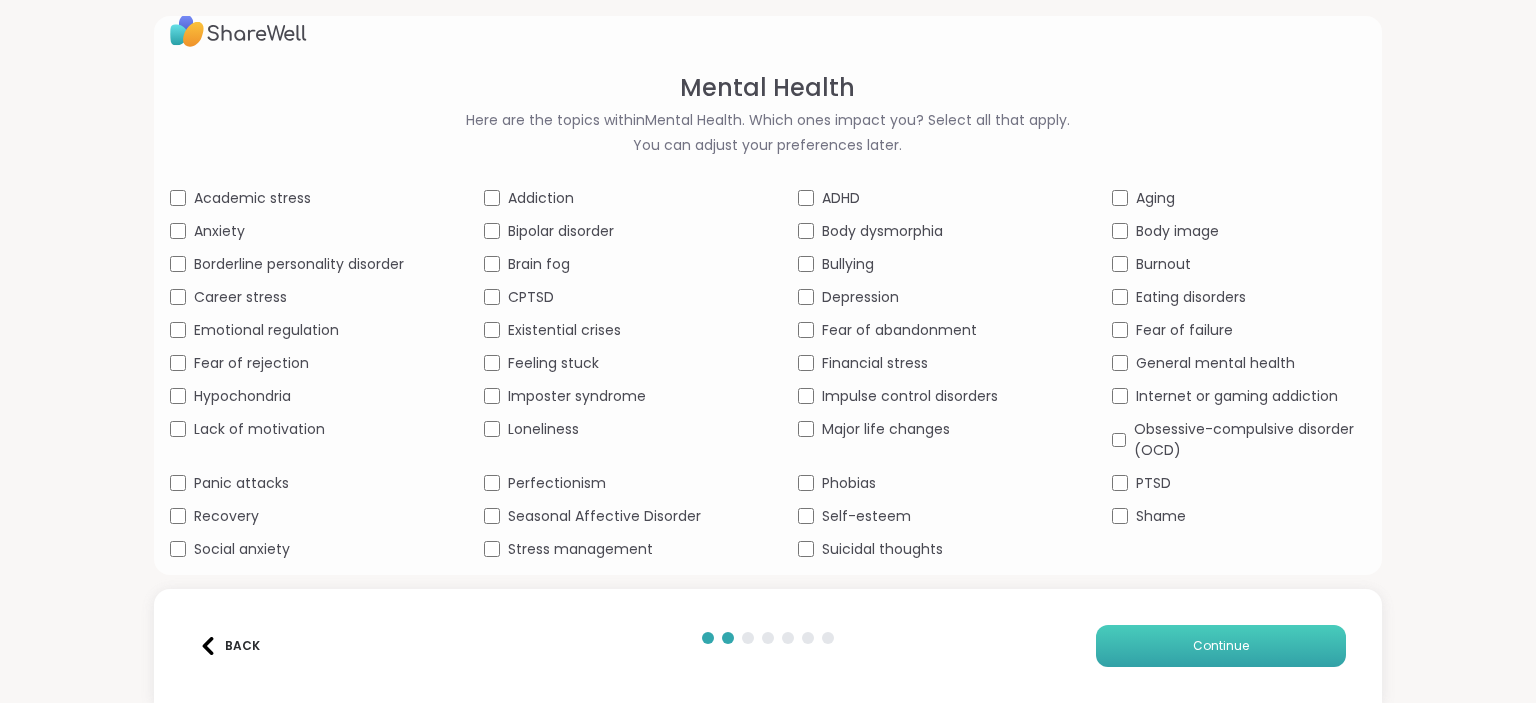 click on "Continue" at bounding box center [1221, 646] 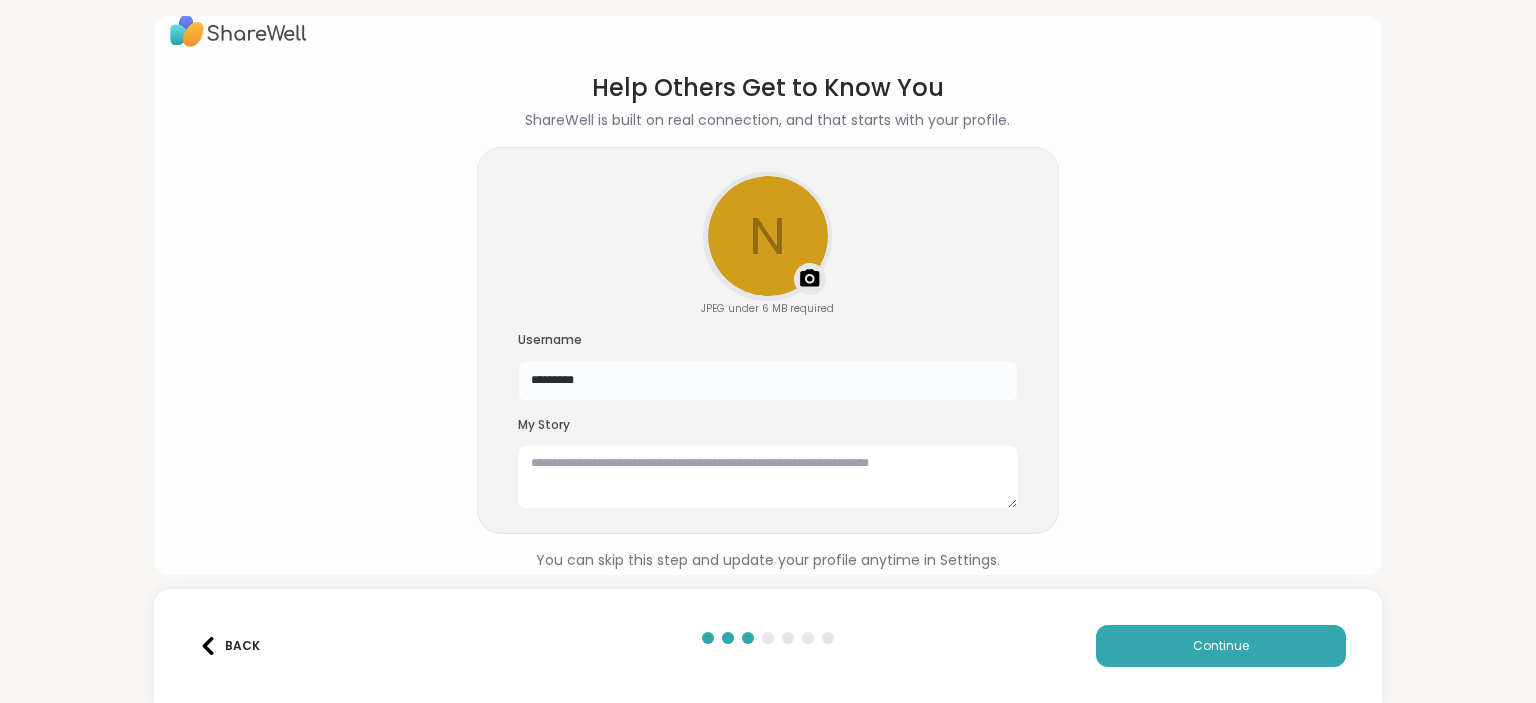 click on "*********" at bounding box center [768, 381] 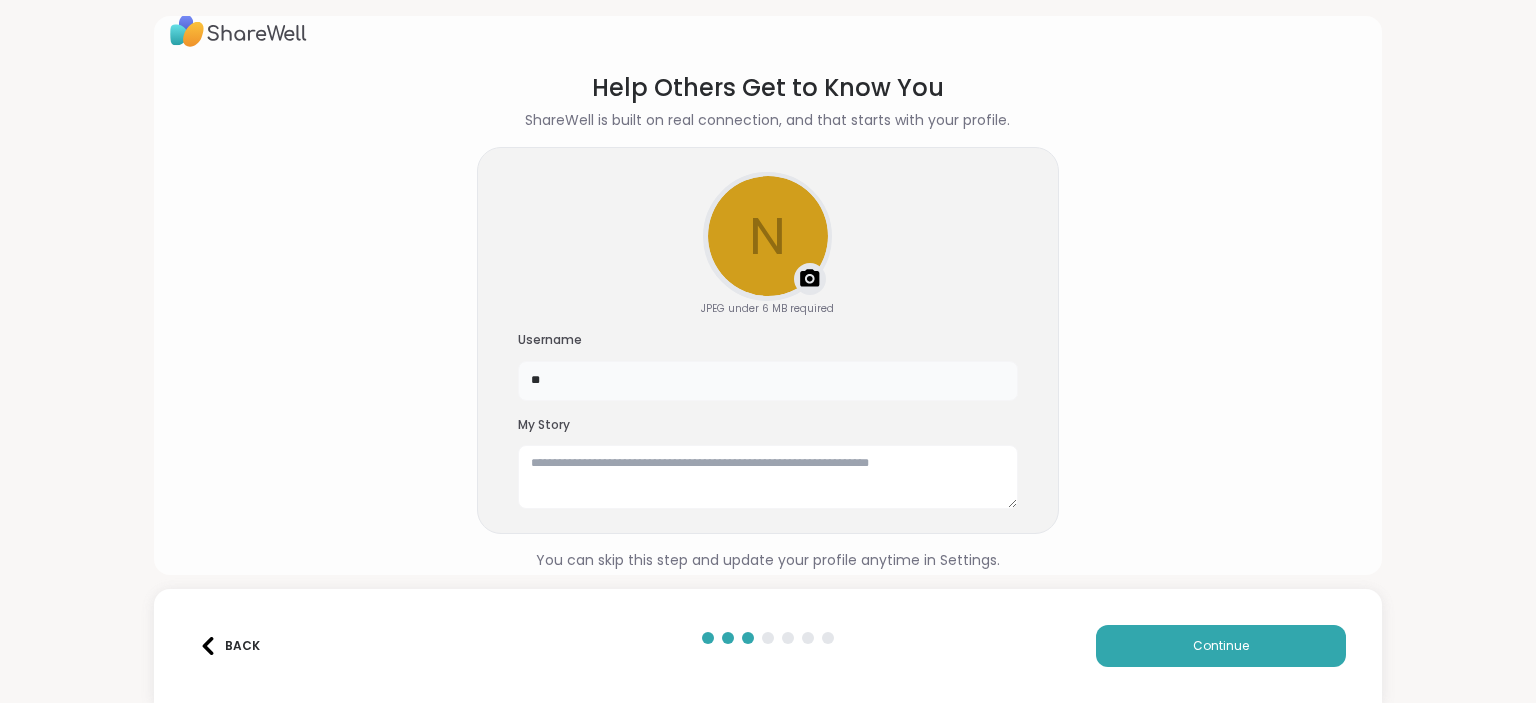 type on "*" 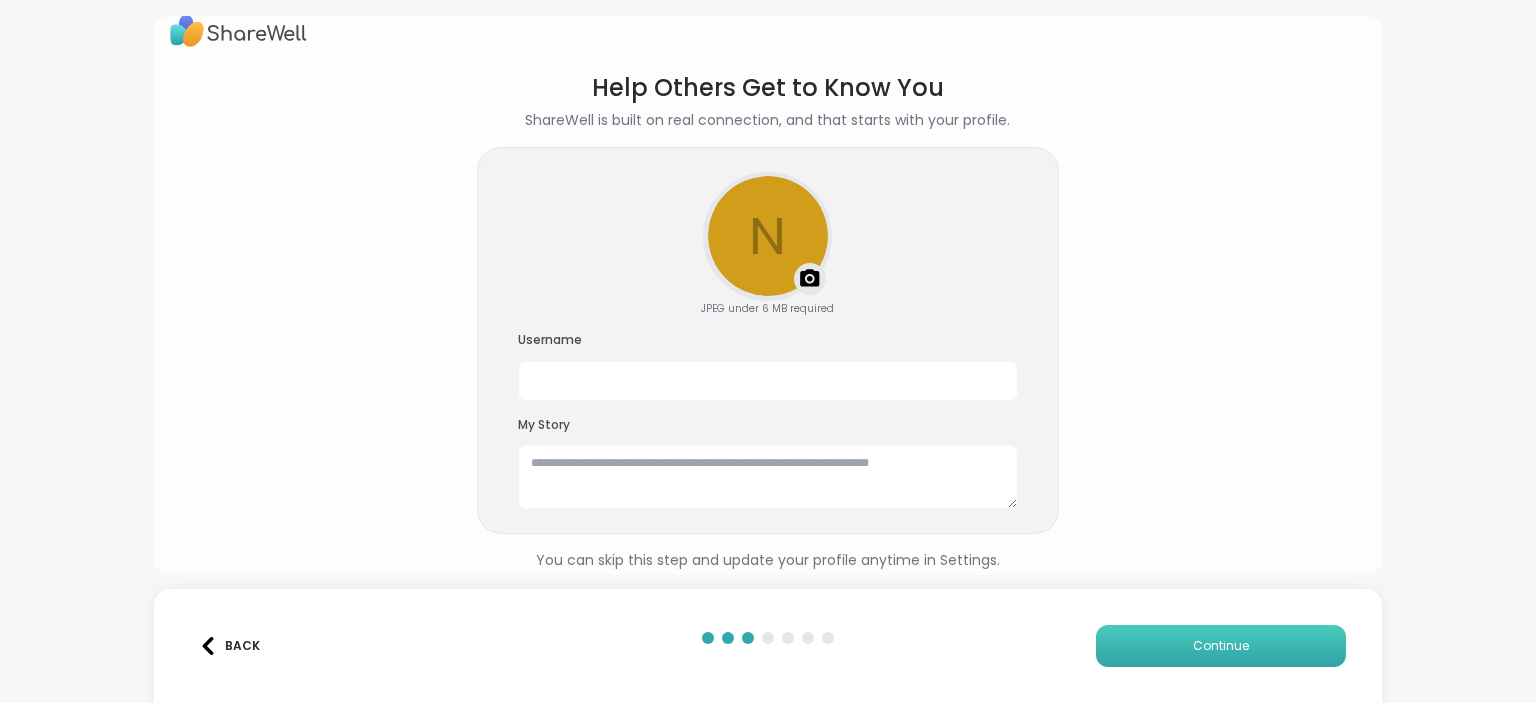 click on "Continue" at bounding box center (1221, 646) 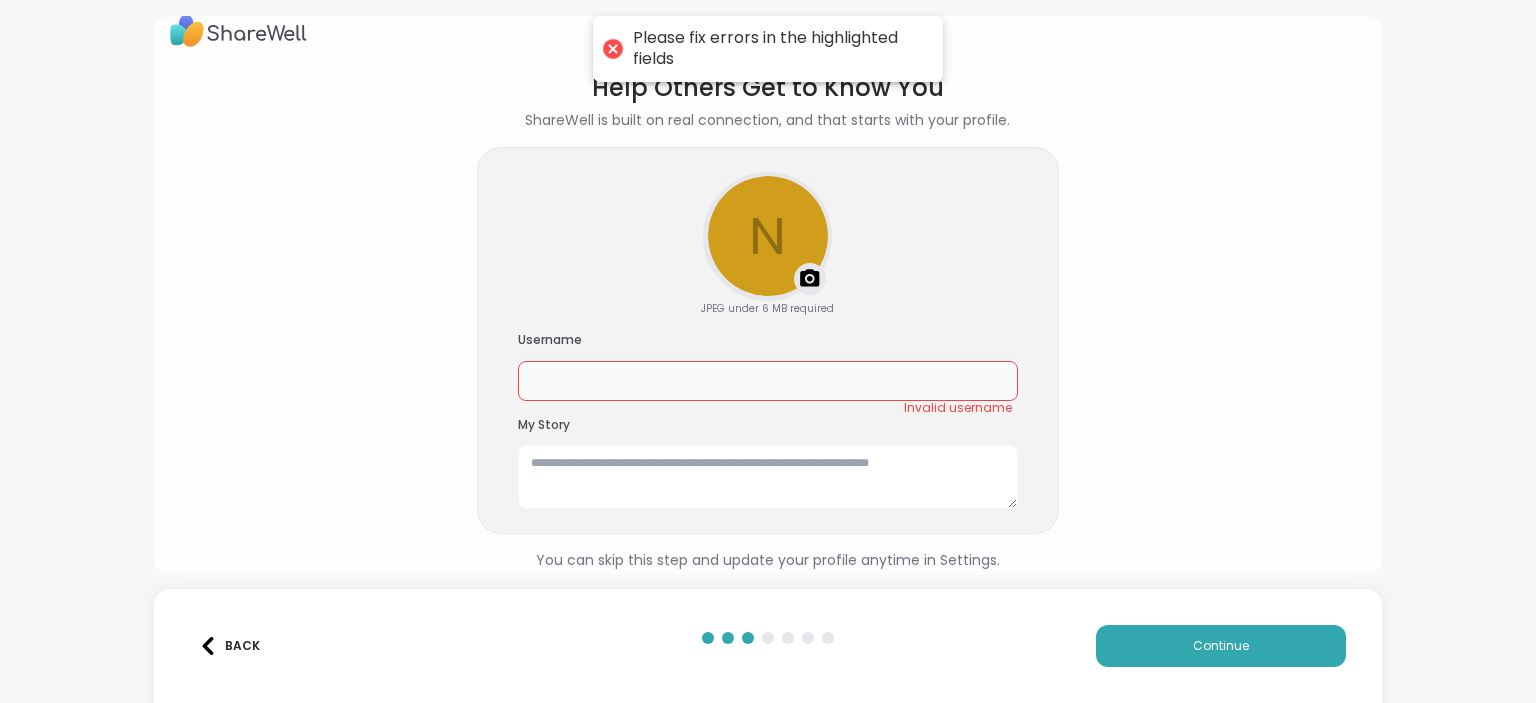 click at bounding box center [768, 381] 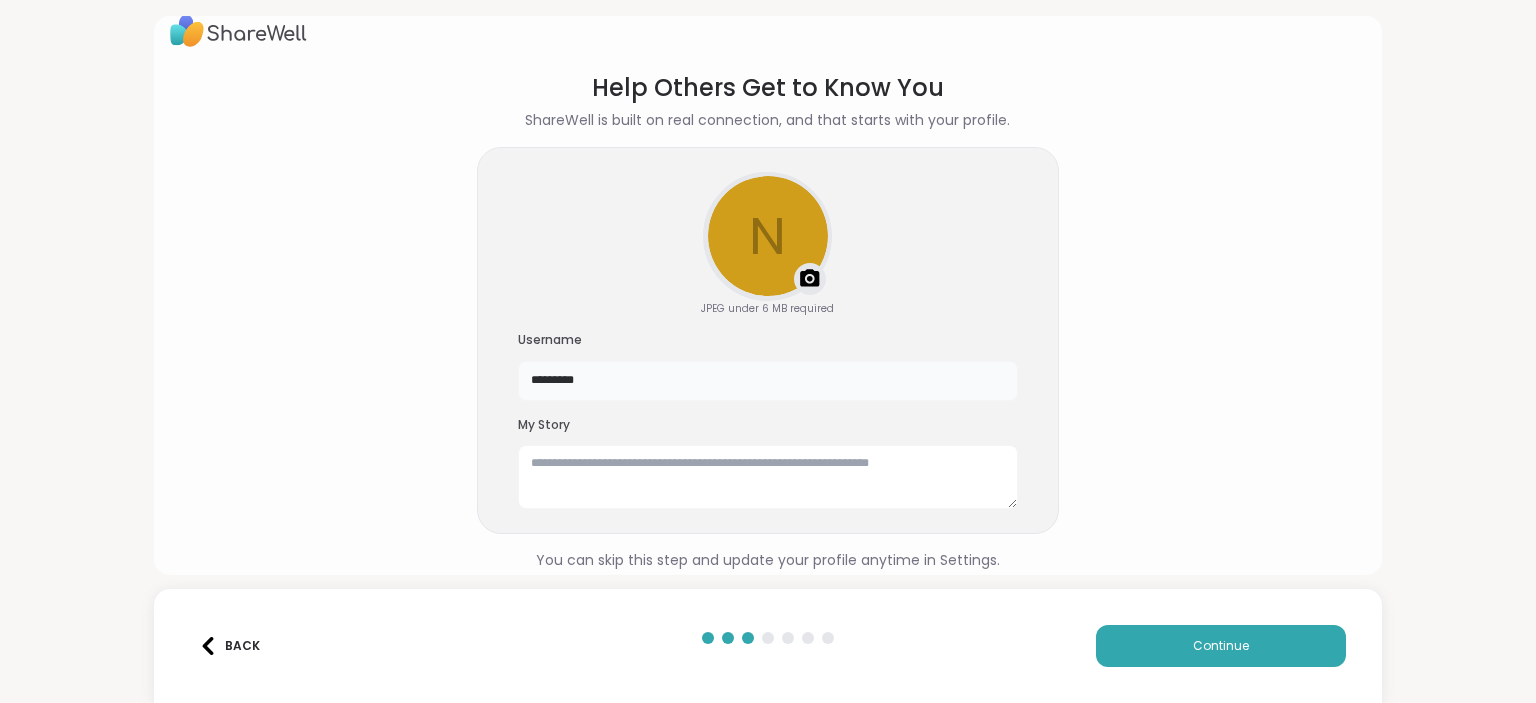 type on "*********" 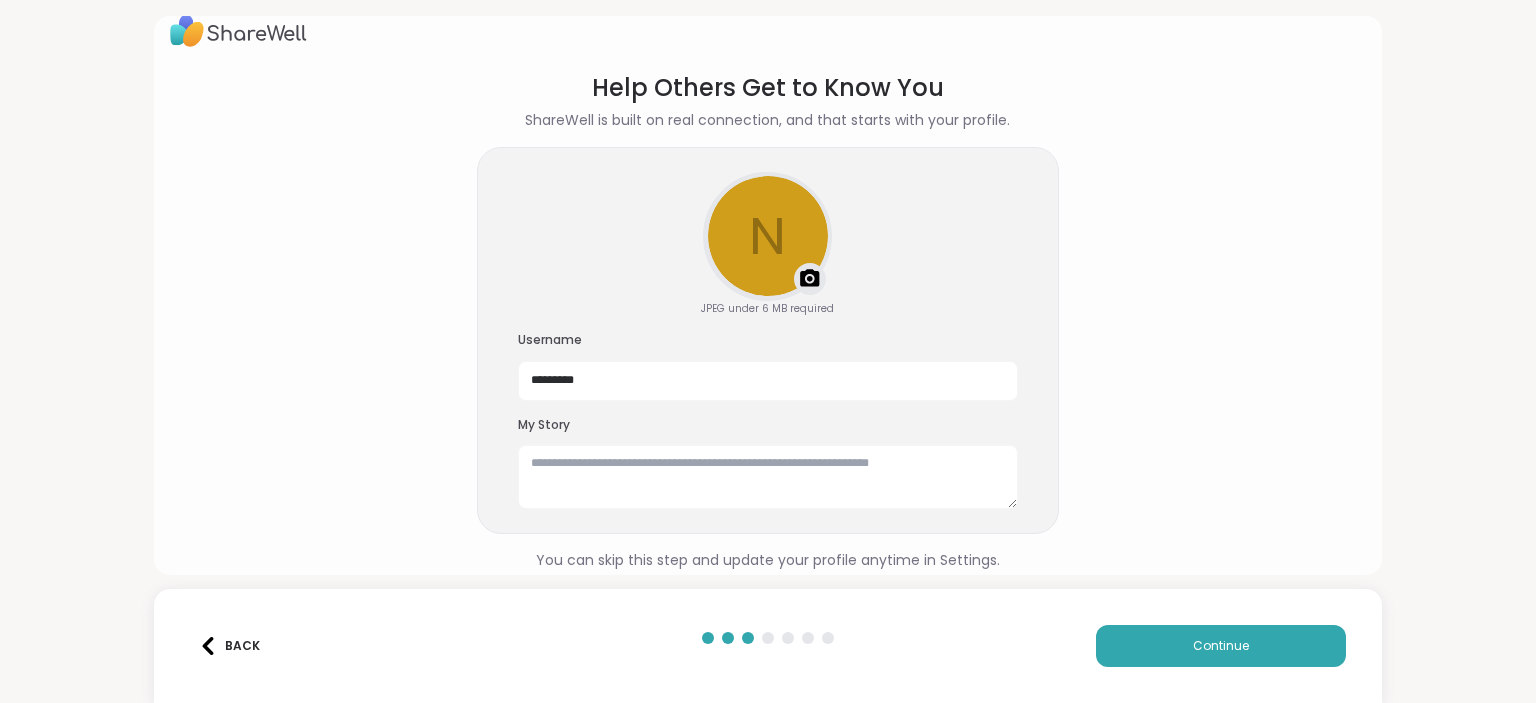 click on "Help Others Get to Know You ShareWell is built on real connection, and that starts with your profile. n Upload a profile photo JPEG under 6 MB required Username ********* My Story You can skip this step and update your profile anytime in Settings." at bounding box center [768, 321] 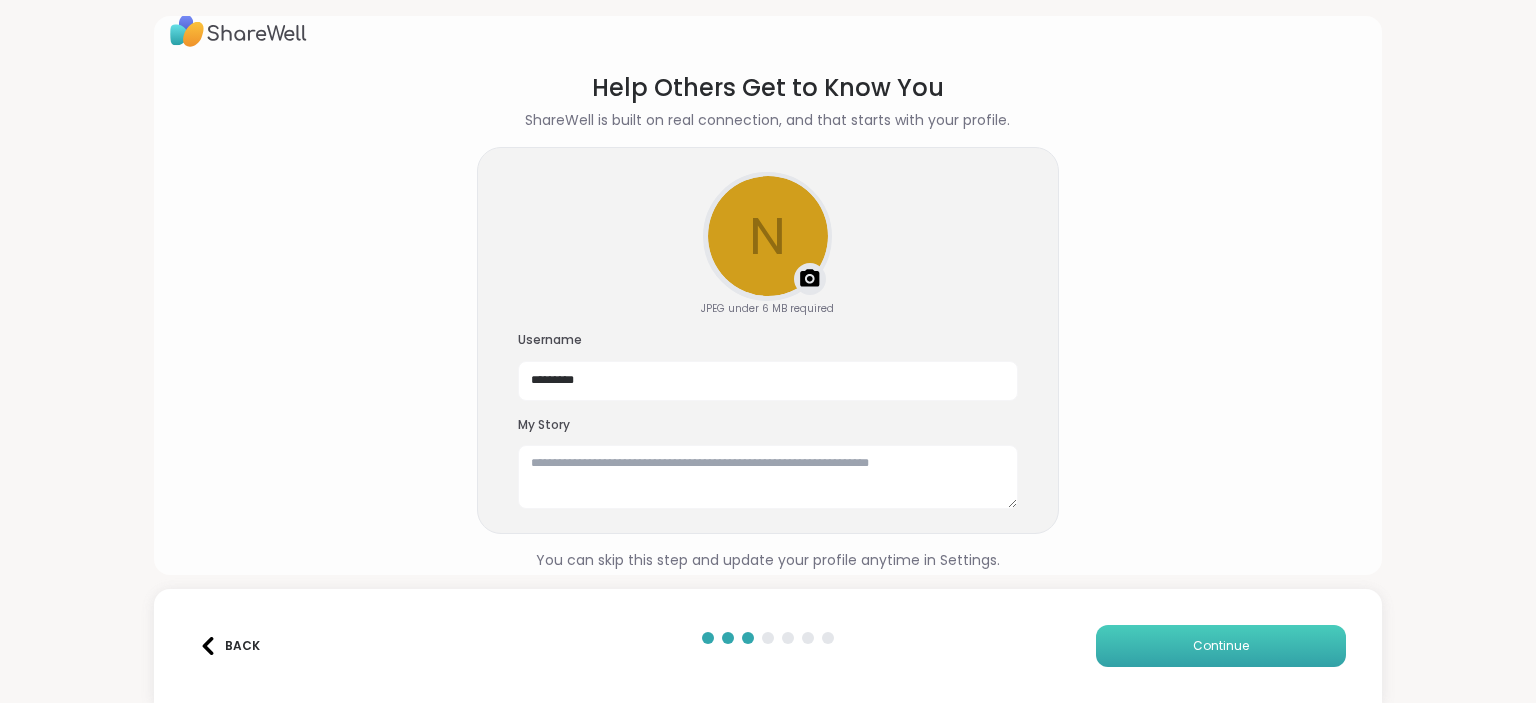 click on "Continue" at bounding box center [1221, 646] 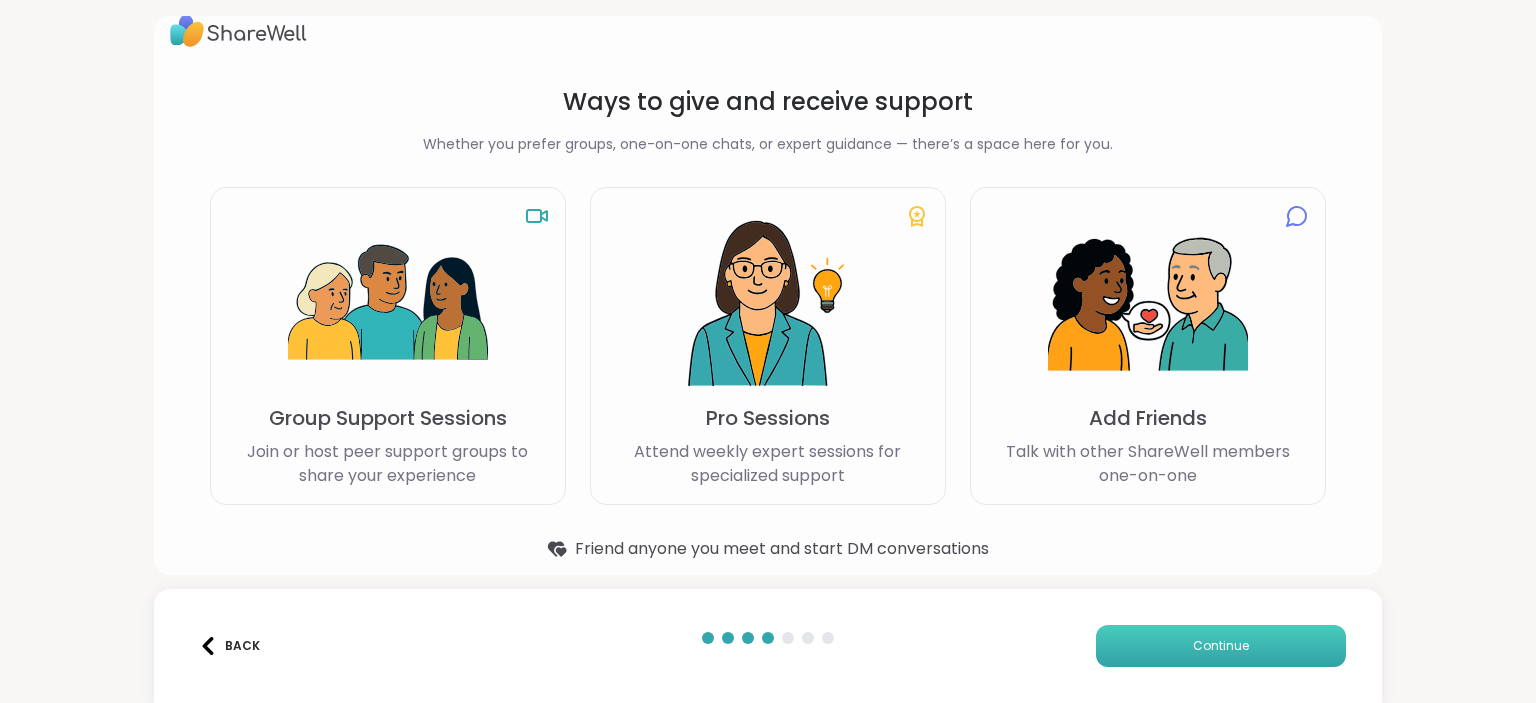 click on "Continue" at bounding box center (1221, 646) 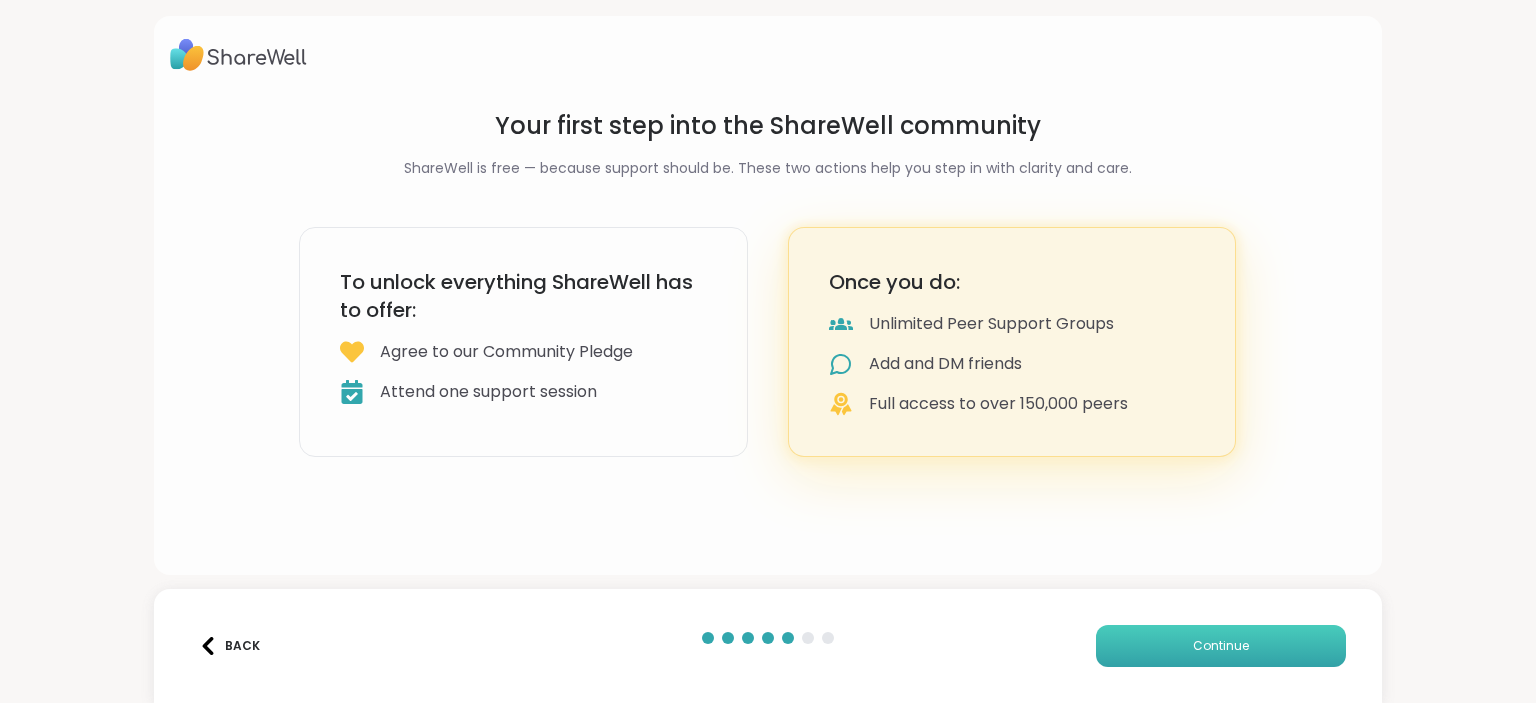 click on "Continue" at bounding box center (1221, 646) 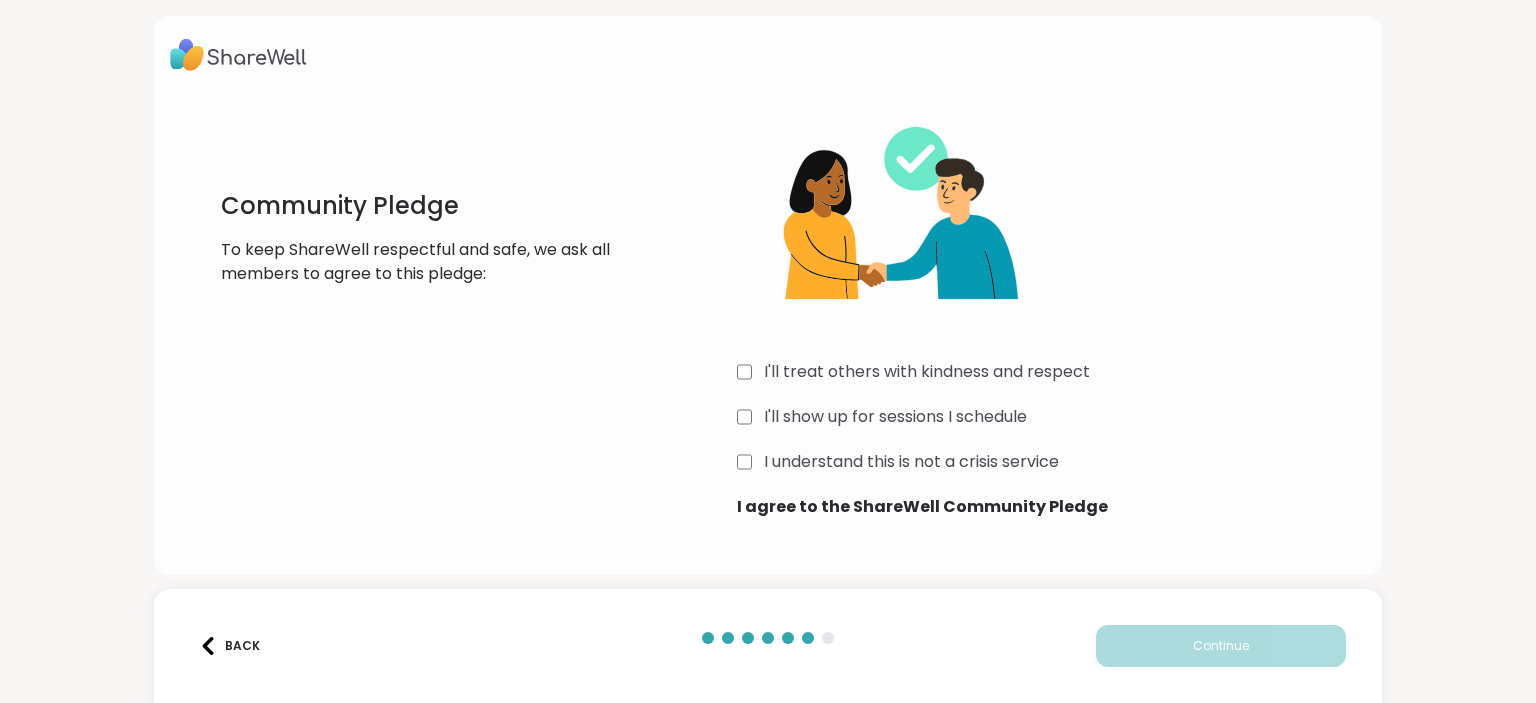 click on "Community Pledge To keep ShareWell respectful and safe, we ask all members to agree to this pledge: I'll treat others with kindness and respect I'll show up for sessions I schedule I understand this is not a crisis service I agree to the ShareWell Community Pledge" at bounding box center (767, 306) 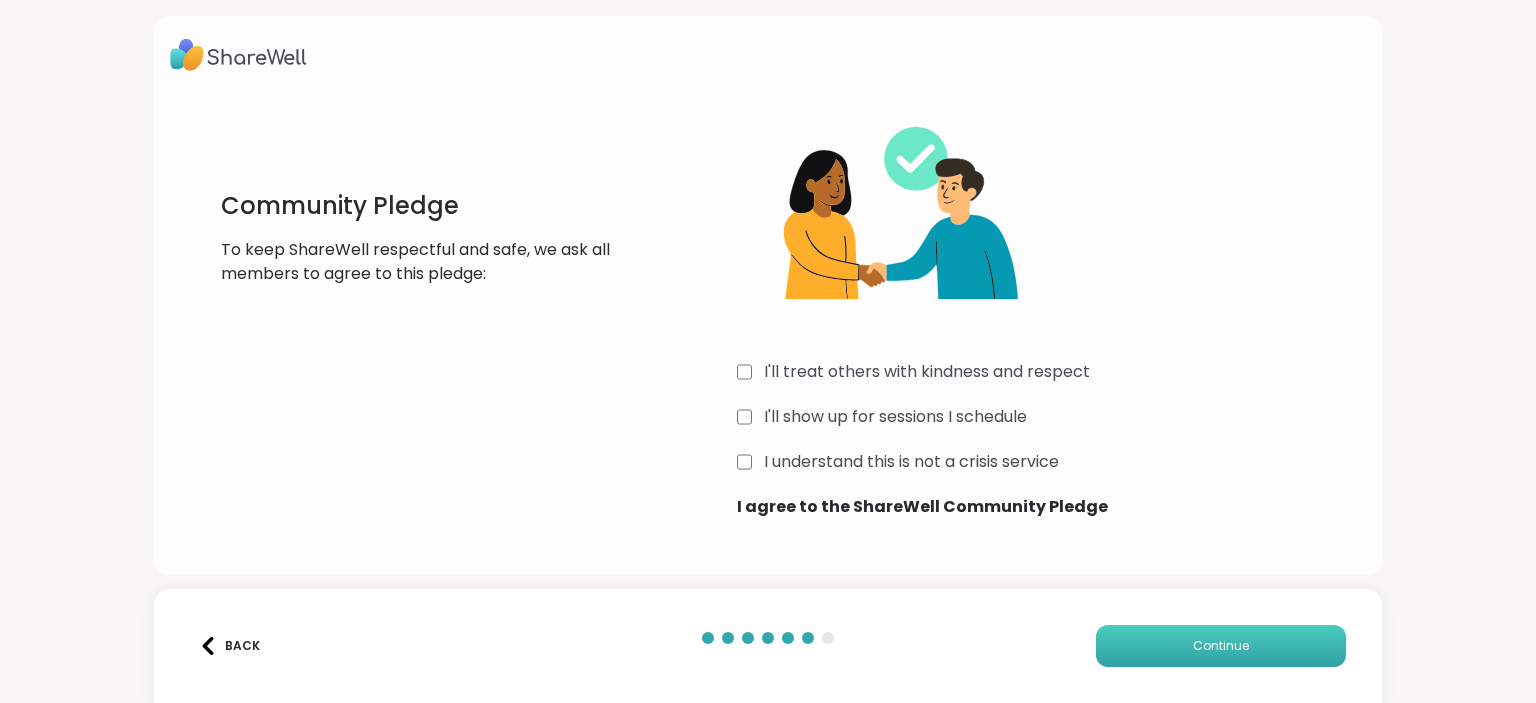 click on "Continue" at bounding box center [1221, 646] 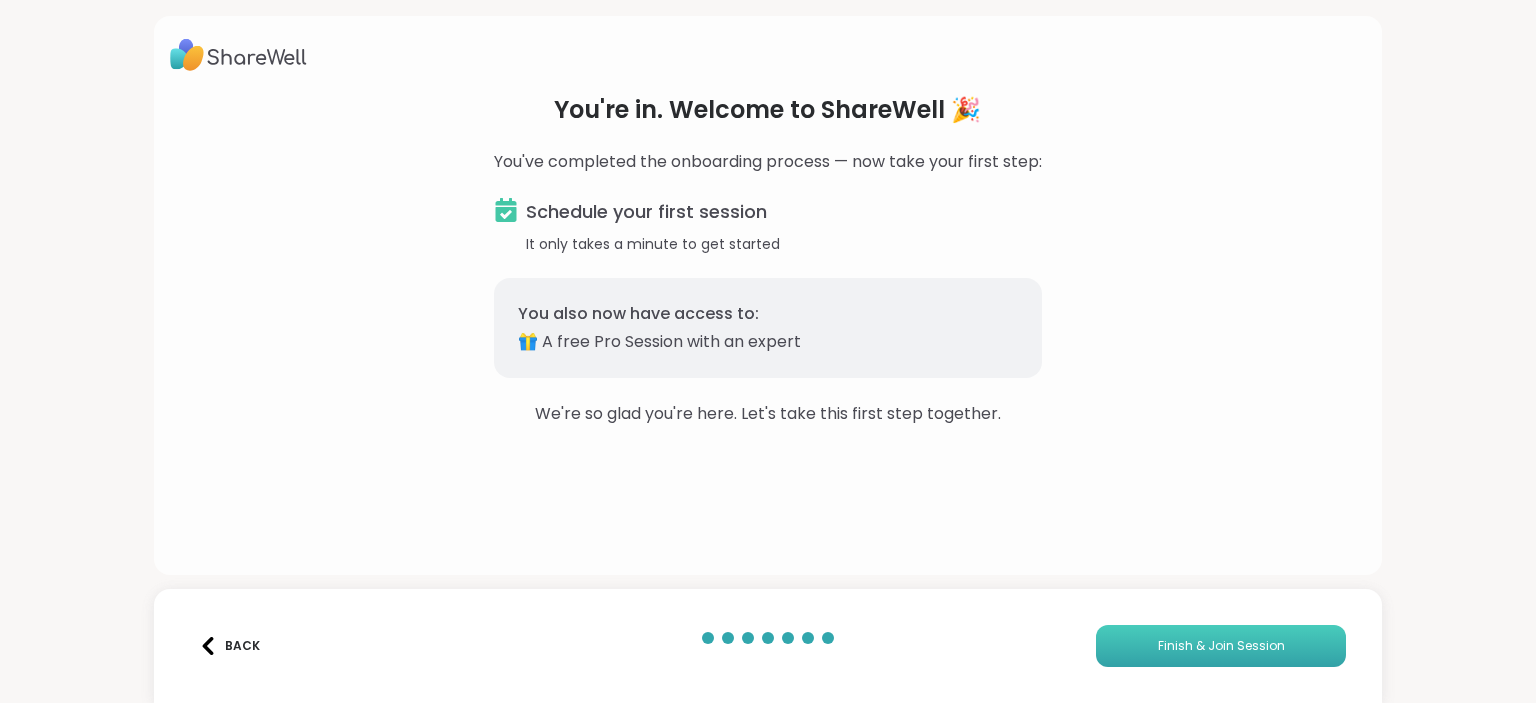 click on "Finish & Join Session" at bounding box center [1221, 646] 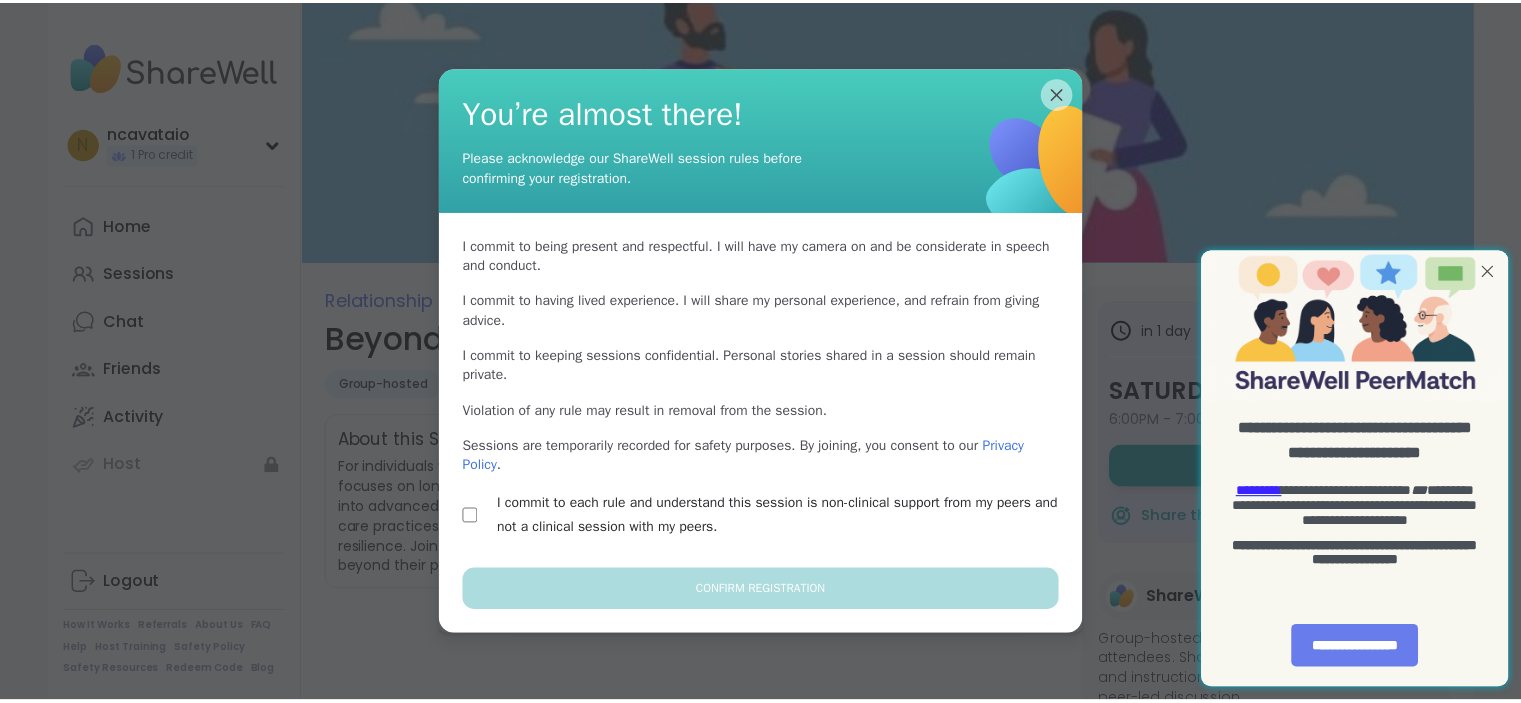 scroll, scrollTop: 0, scrollLeft: 0, axis: both 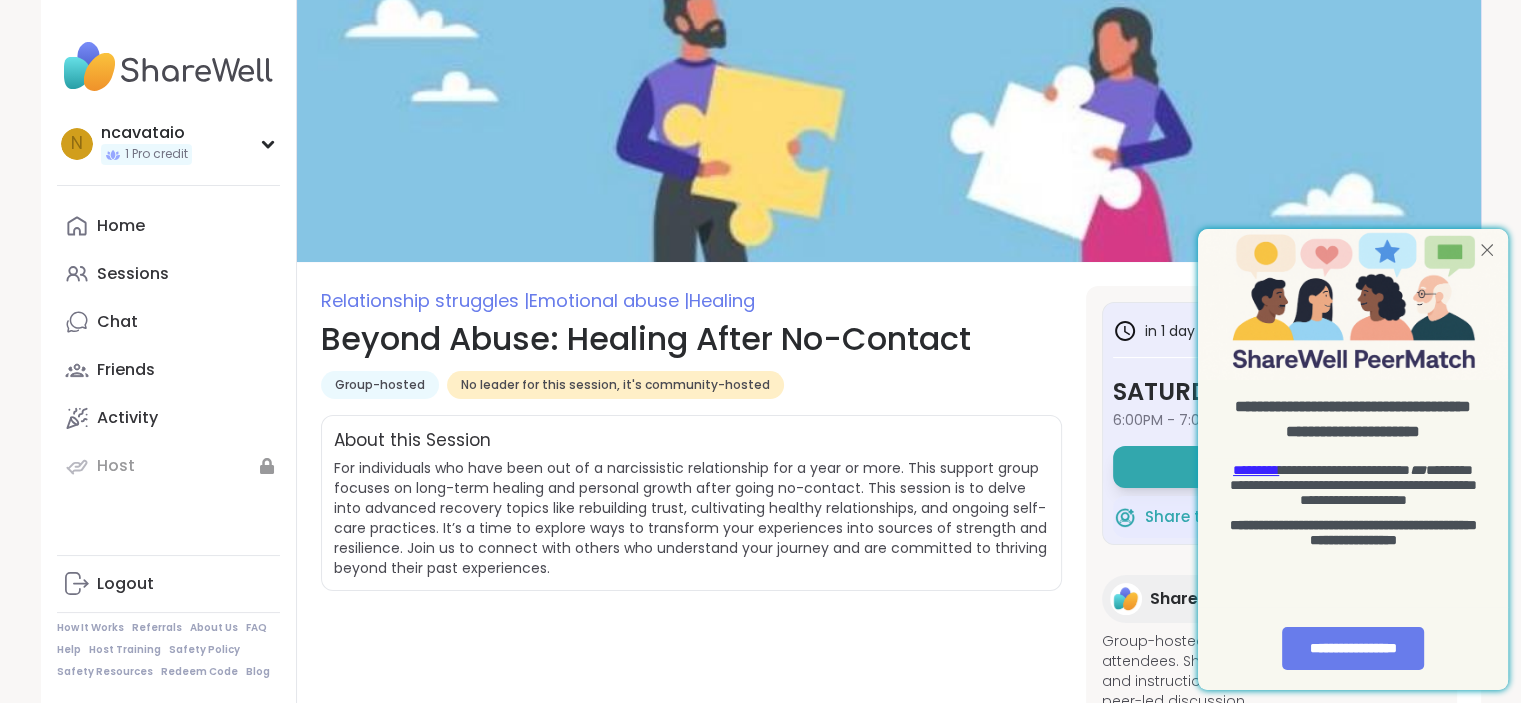 click at bounding box center (1487, 249) 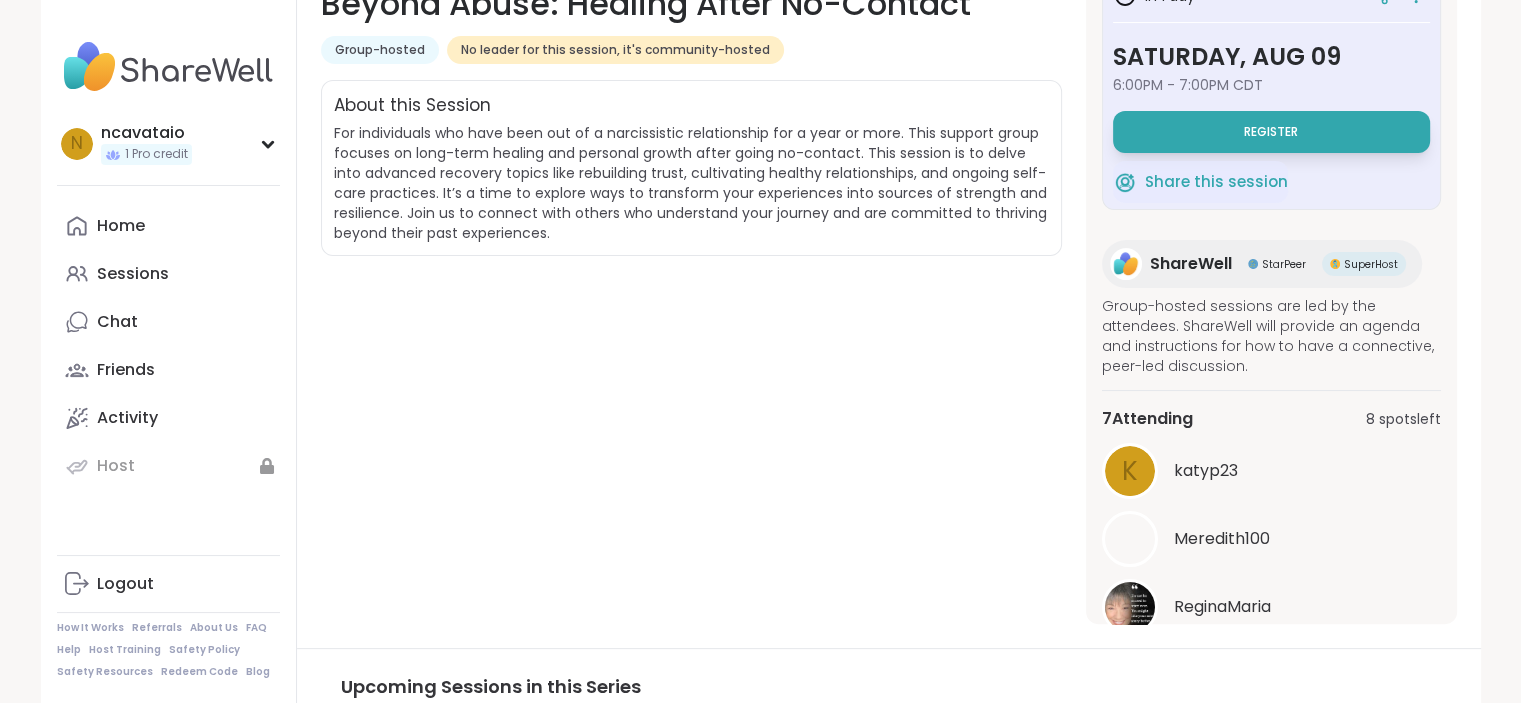 scroll, scrollTop: 352, scrollLeft: 0, axis: vertical 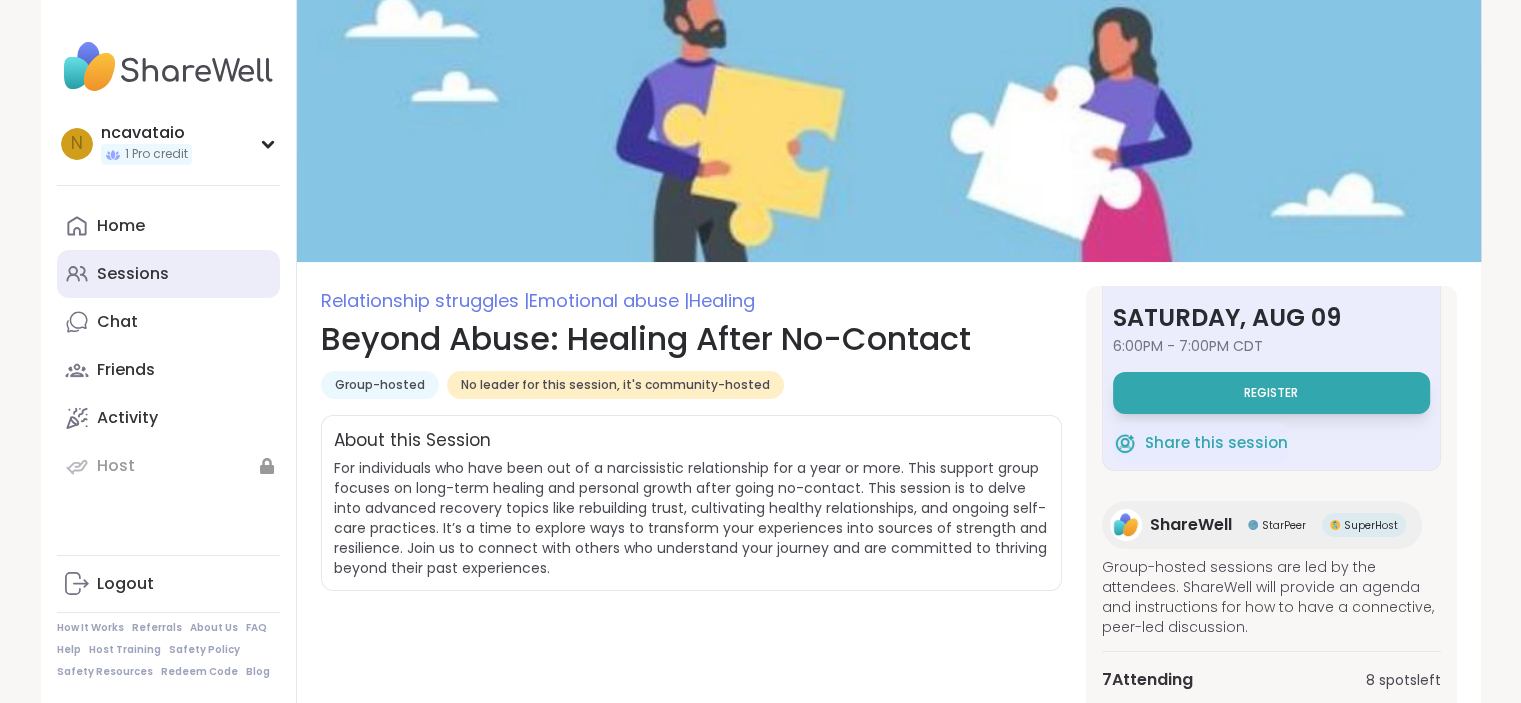 click on "Sessions" at bounding box center [133, 274] 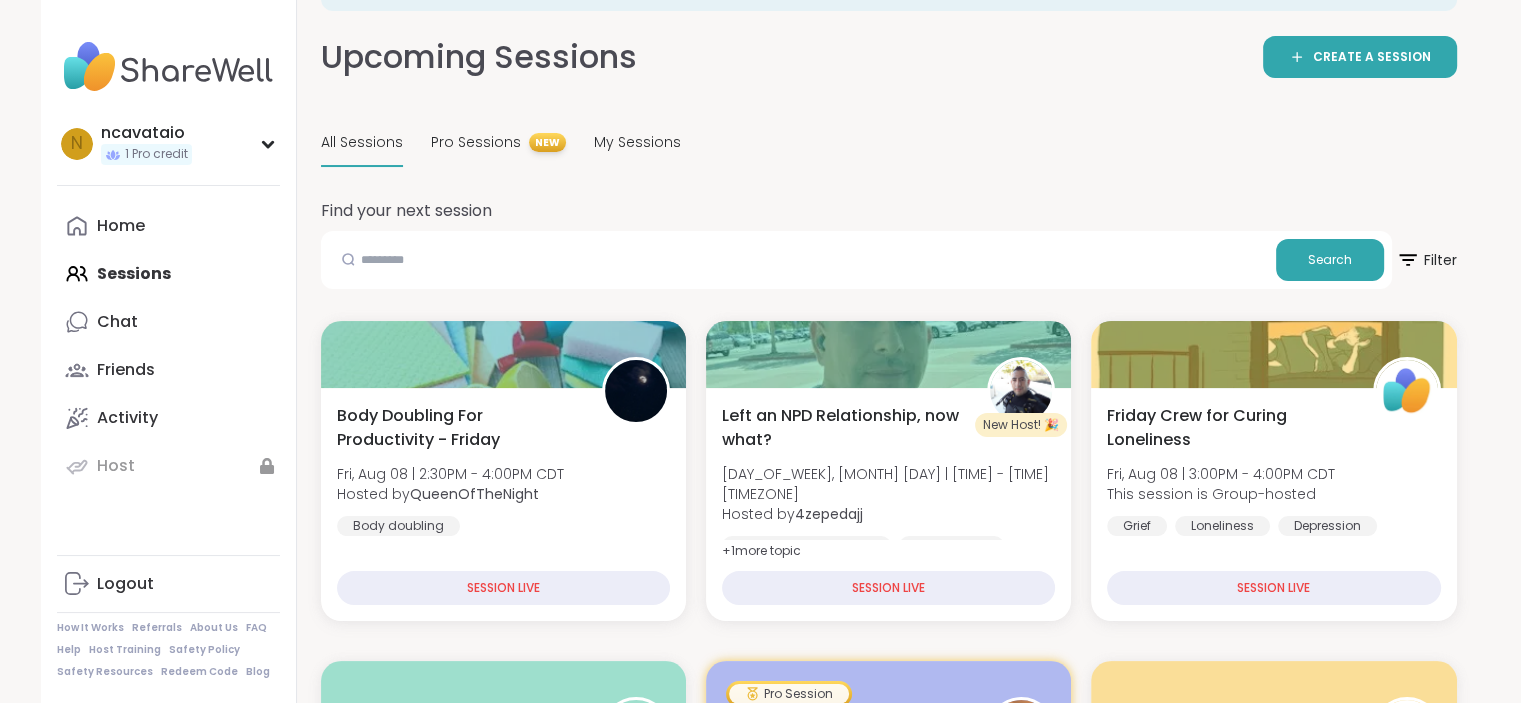 scroll, scrollTop: 104, scrollLeft: 0, axis: vertical 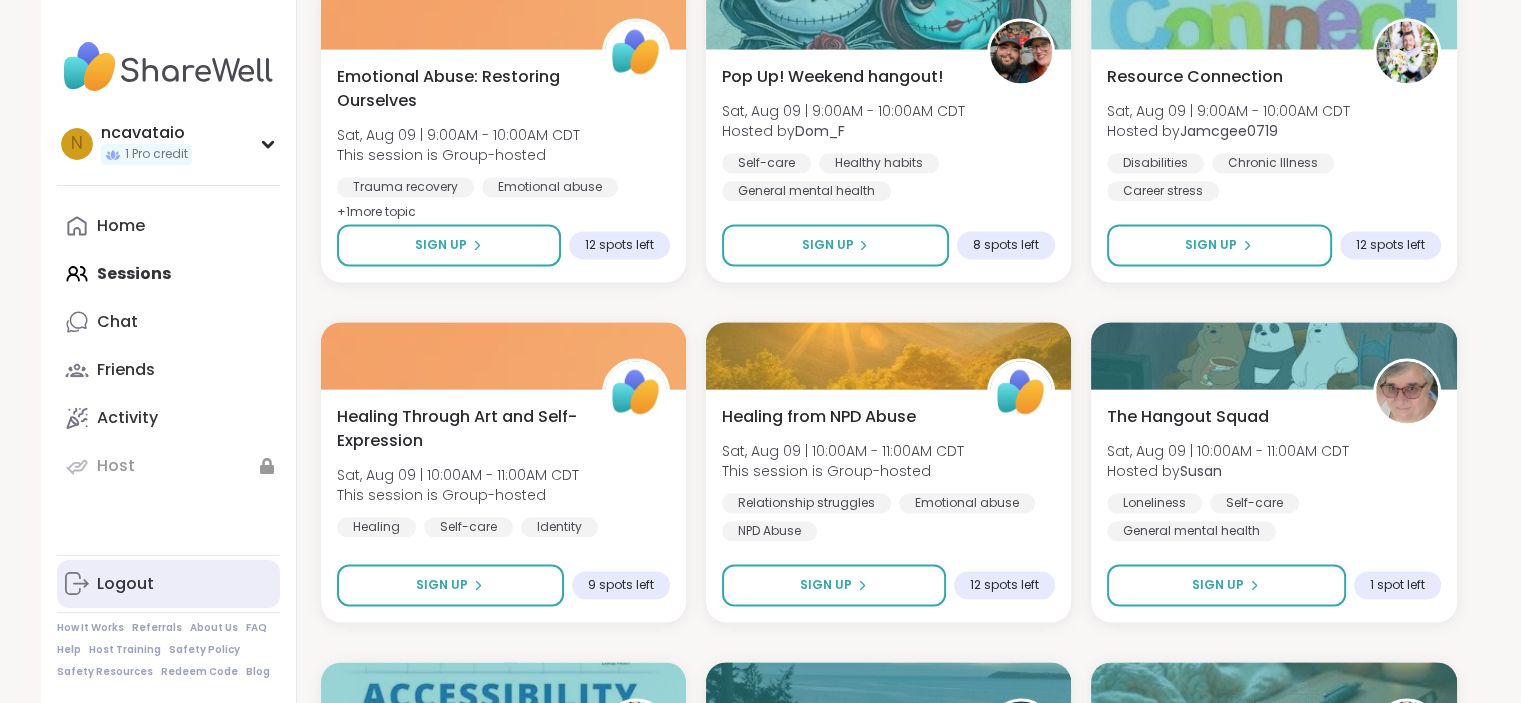 click on "Logout" at bounding box center (125, 584) 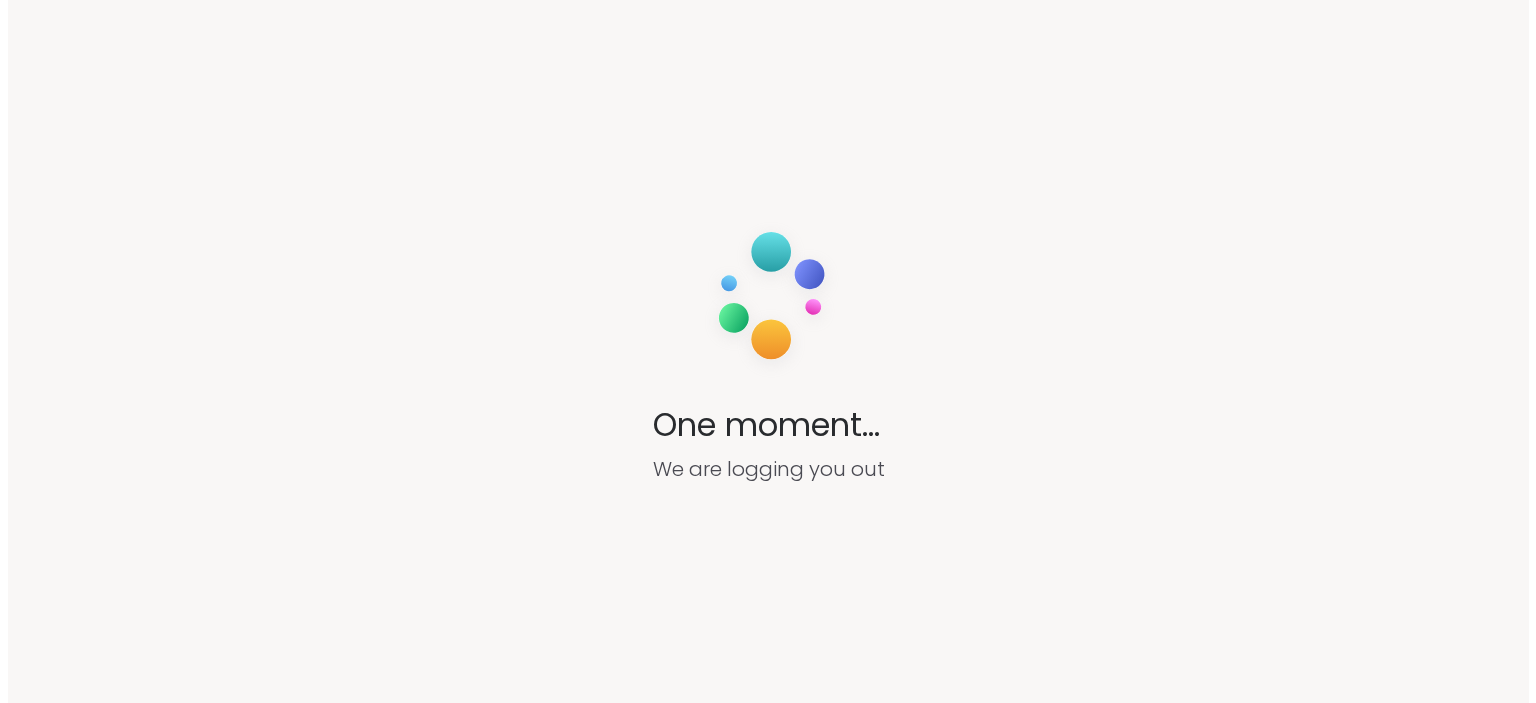 scroll, scrollTop: 0, scrollLeft: 0, axis: both 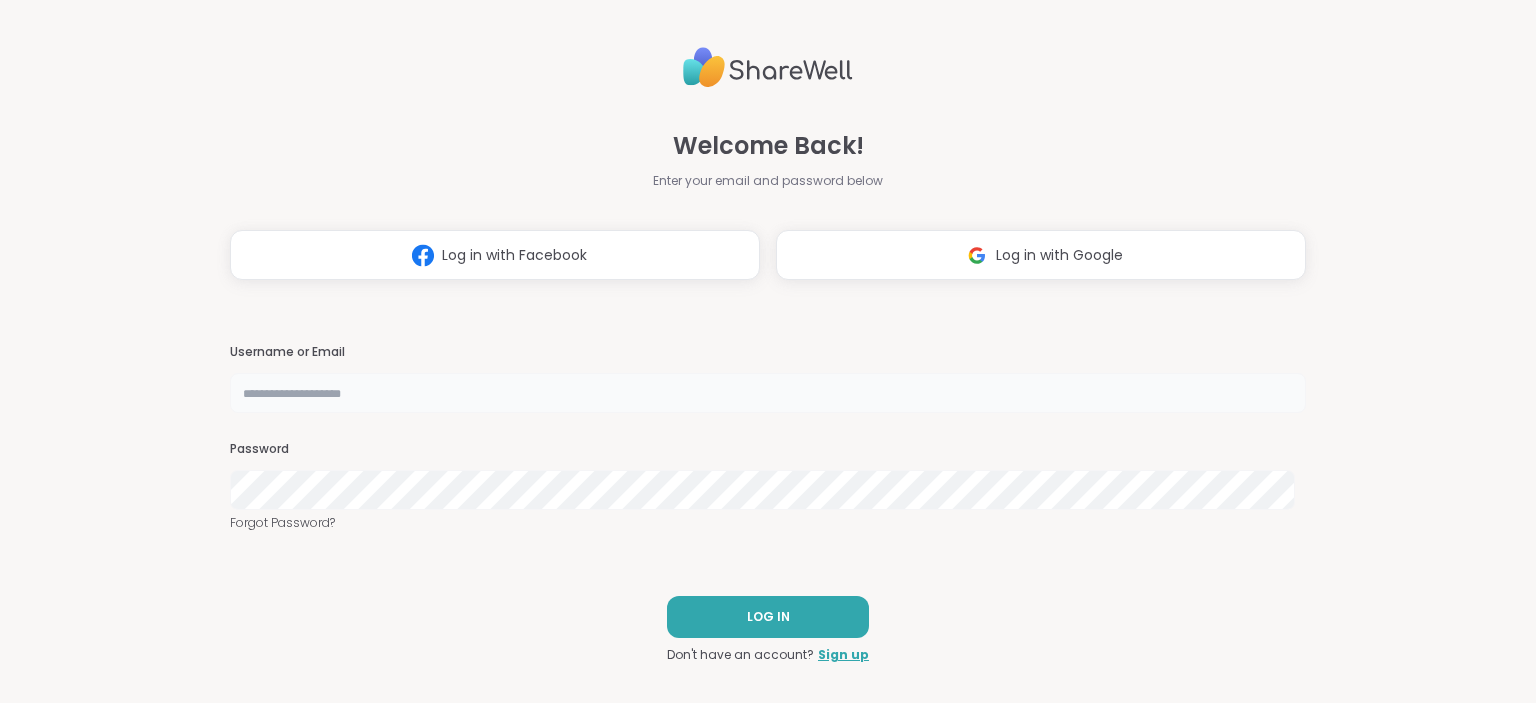 type on "**********" 